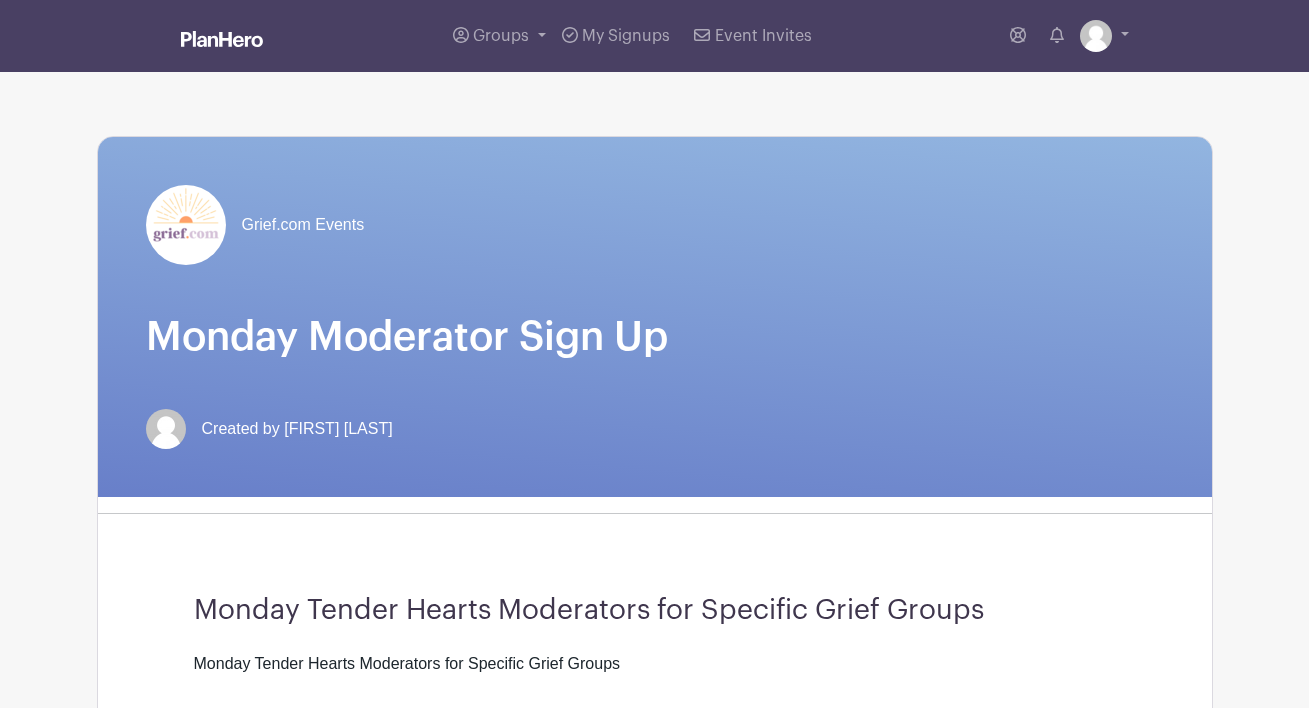 scroll, scrollTop: 0, scrollLeft: 0, axis: both 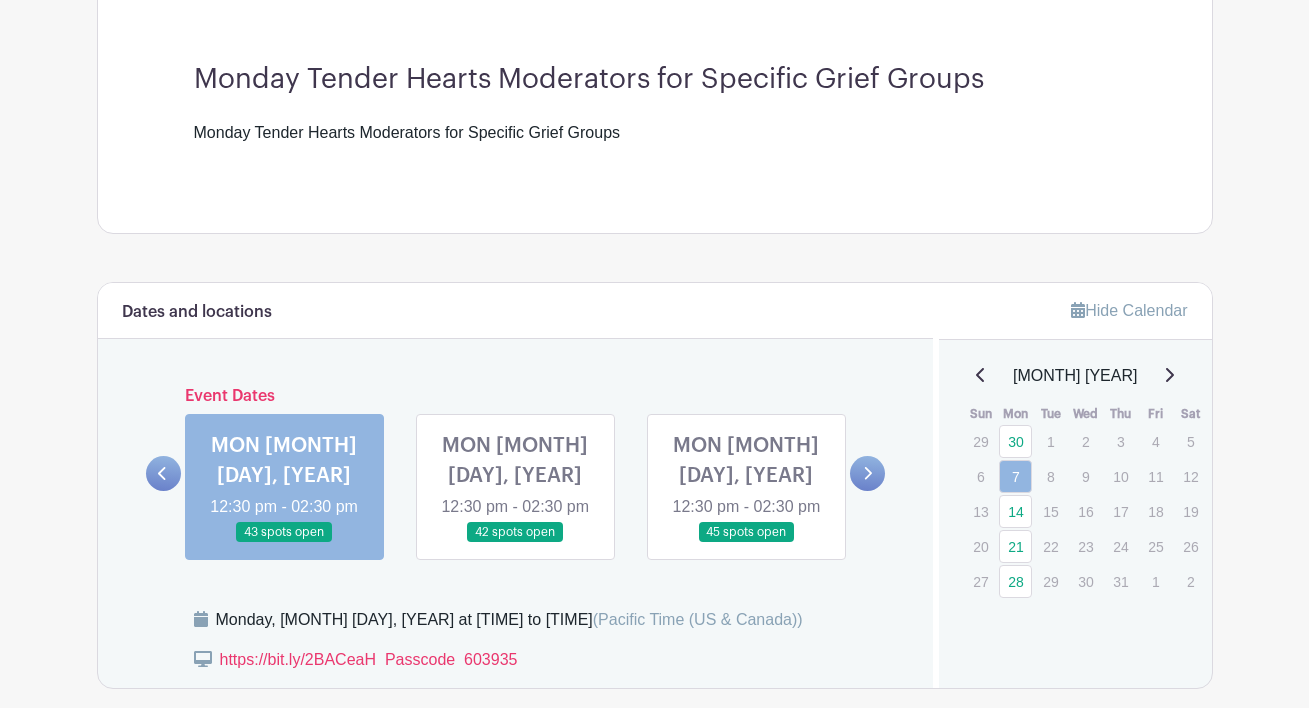 click at bounding box center [515, 543] 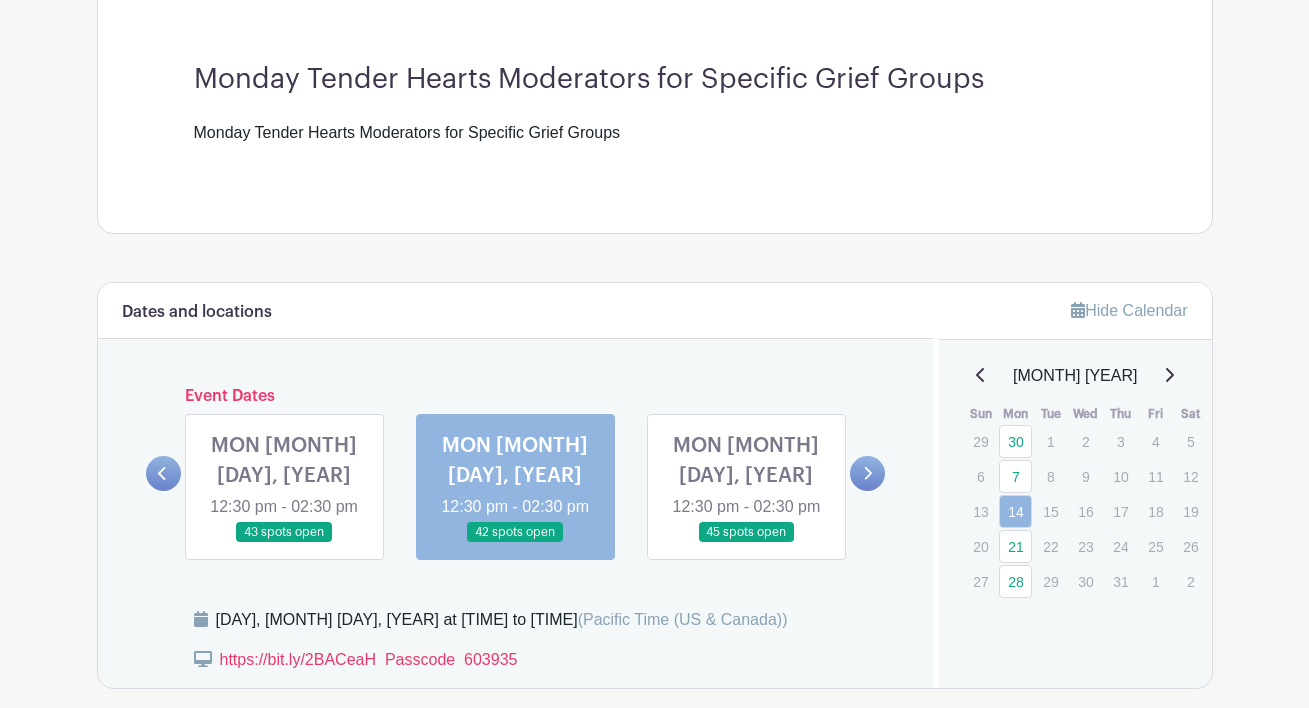 click at bounding box center (515, 543) 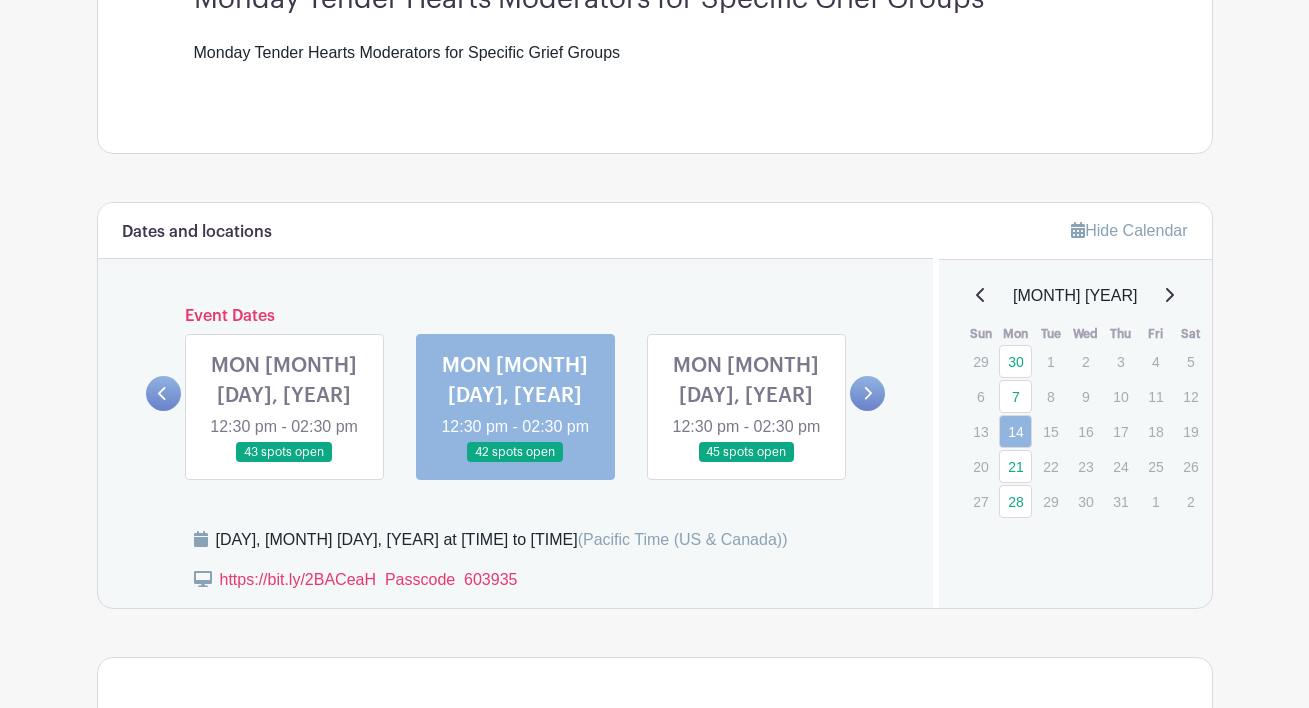scroll, scrollTop: 609, scrollLeft: 0, axis: vertical 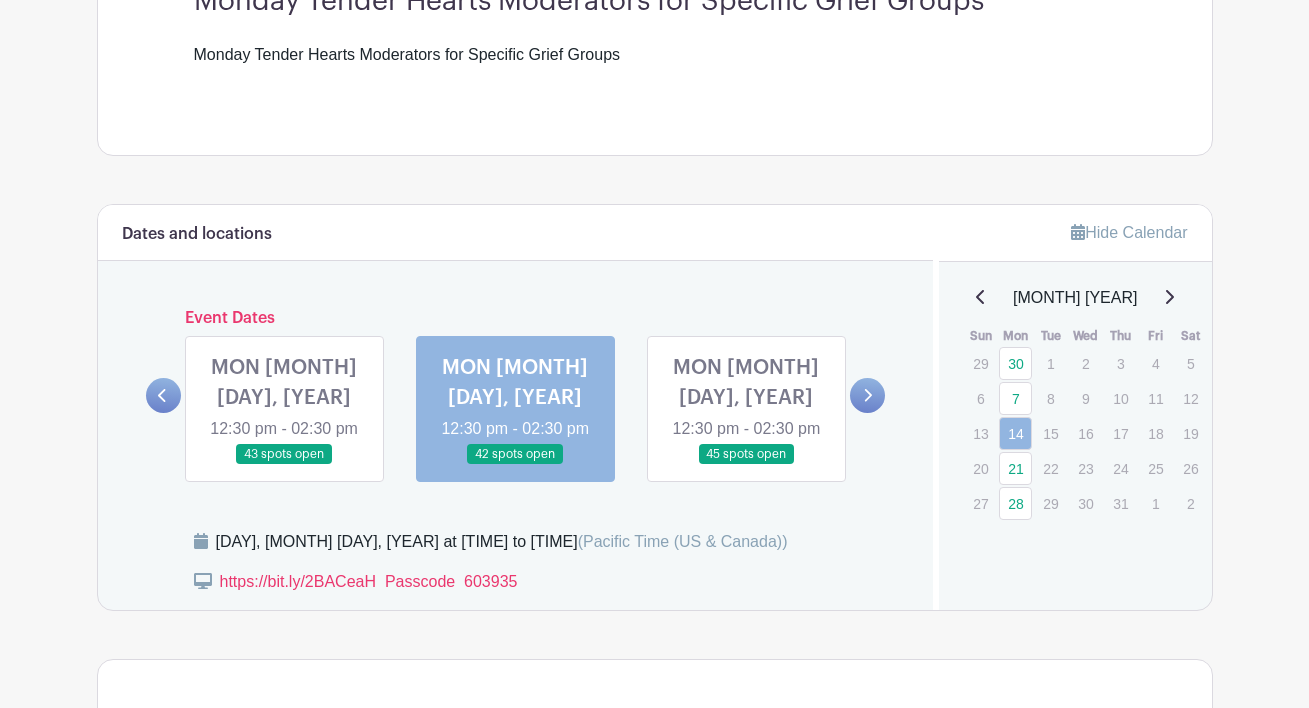 click at bounding box center (746, 465) 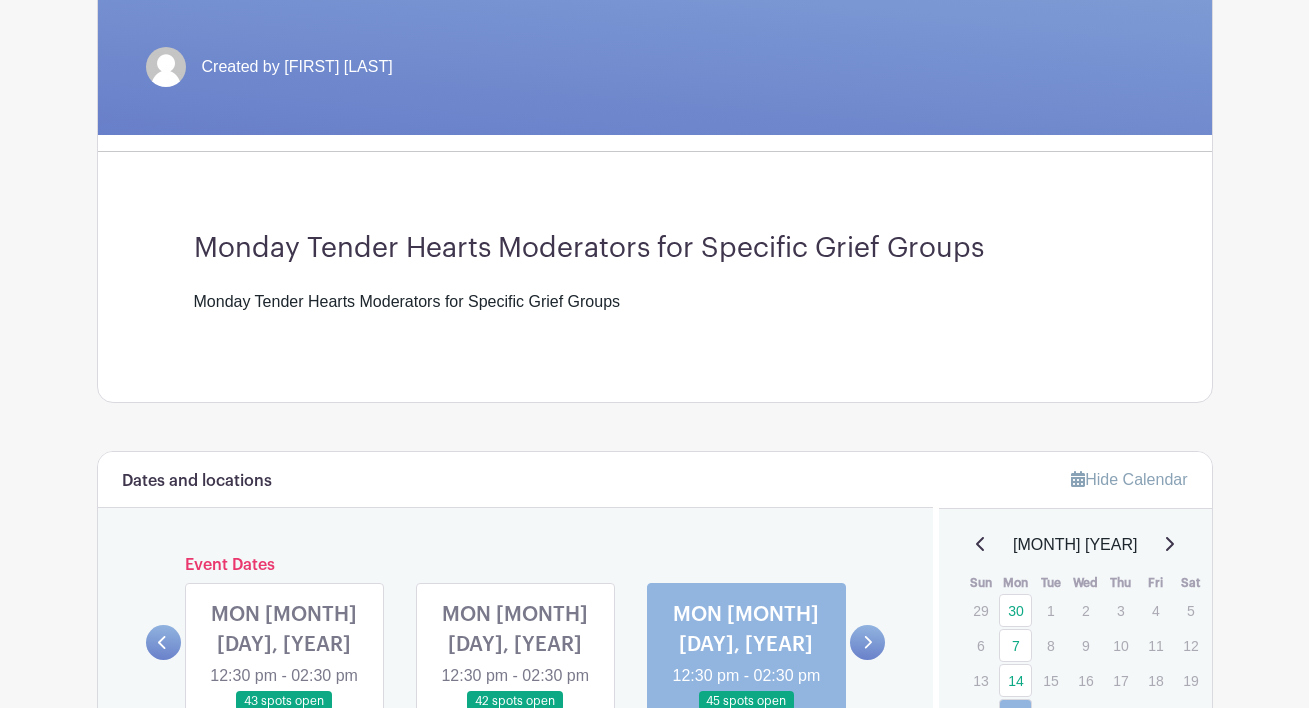 scroll, scrollTop: 411, scrollLeft: 0, axis: vertical 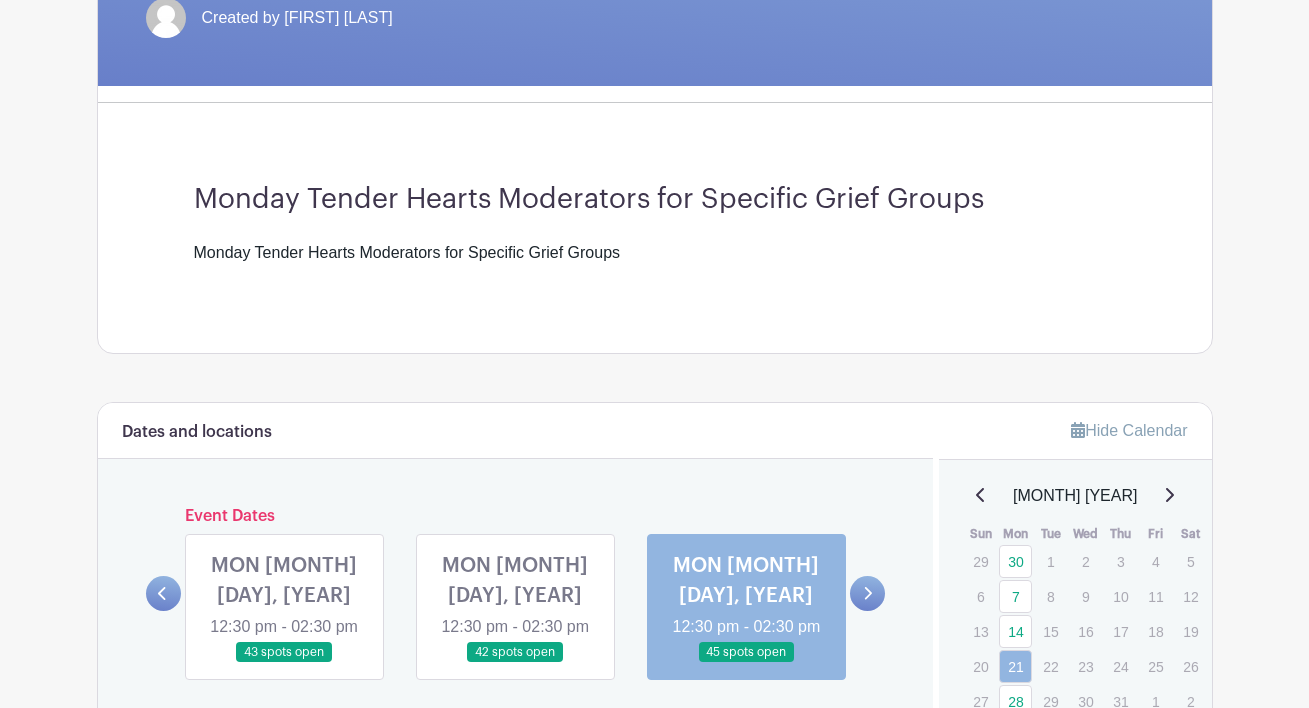 click at bounding box center [867, 593] 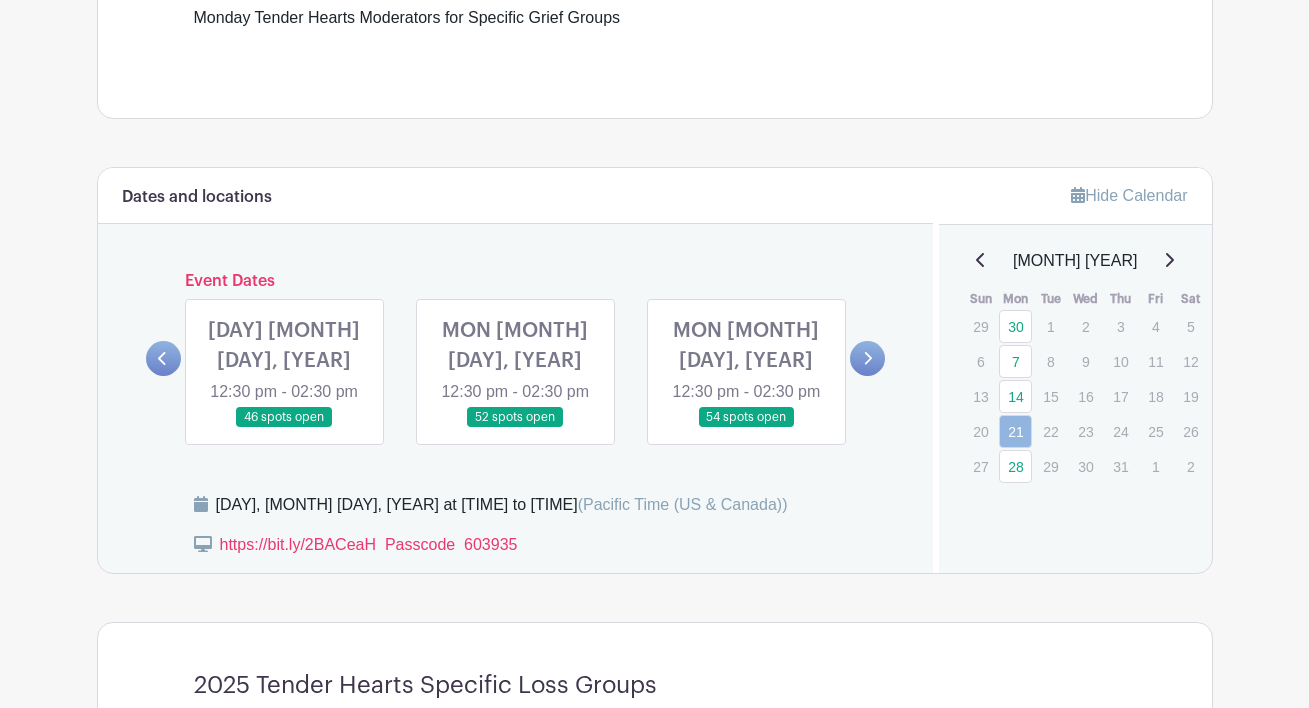 scroll, scrollTop: 648, scrollLeft: 0, axis: vertical 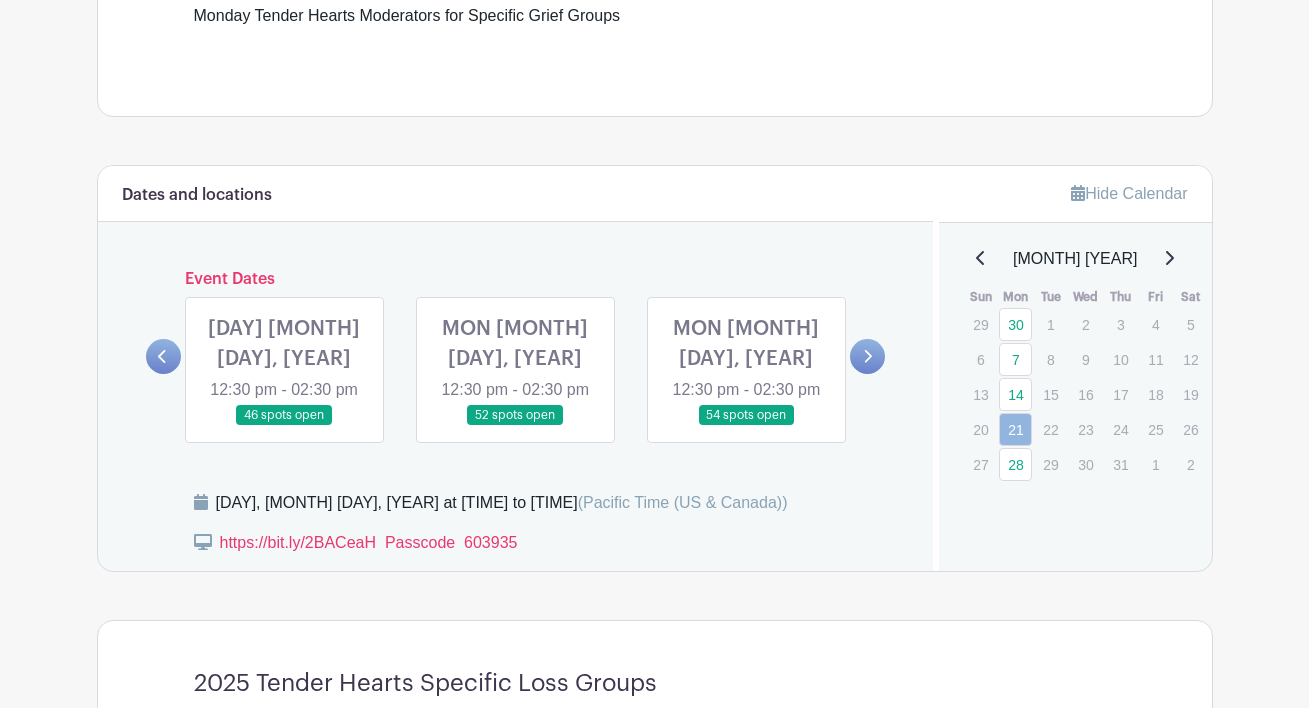 click at bounding box center [284, 426] 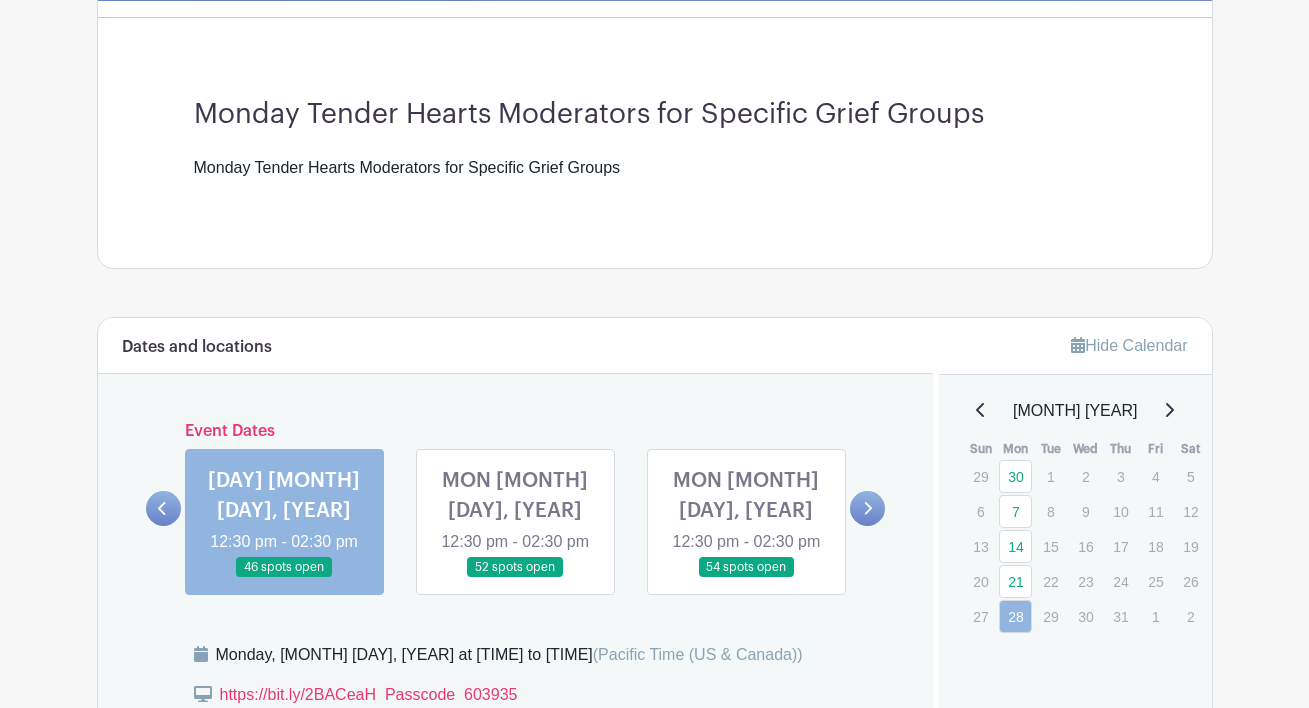 scroll, scrollTop: 497, scrollLeft: 0, axis: vertical 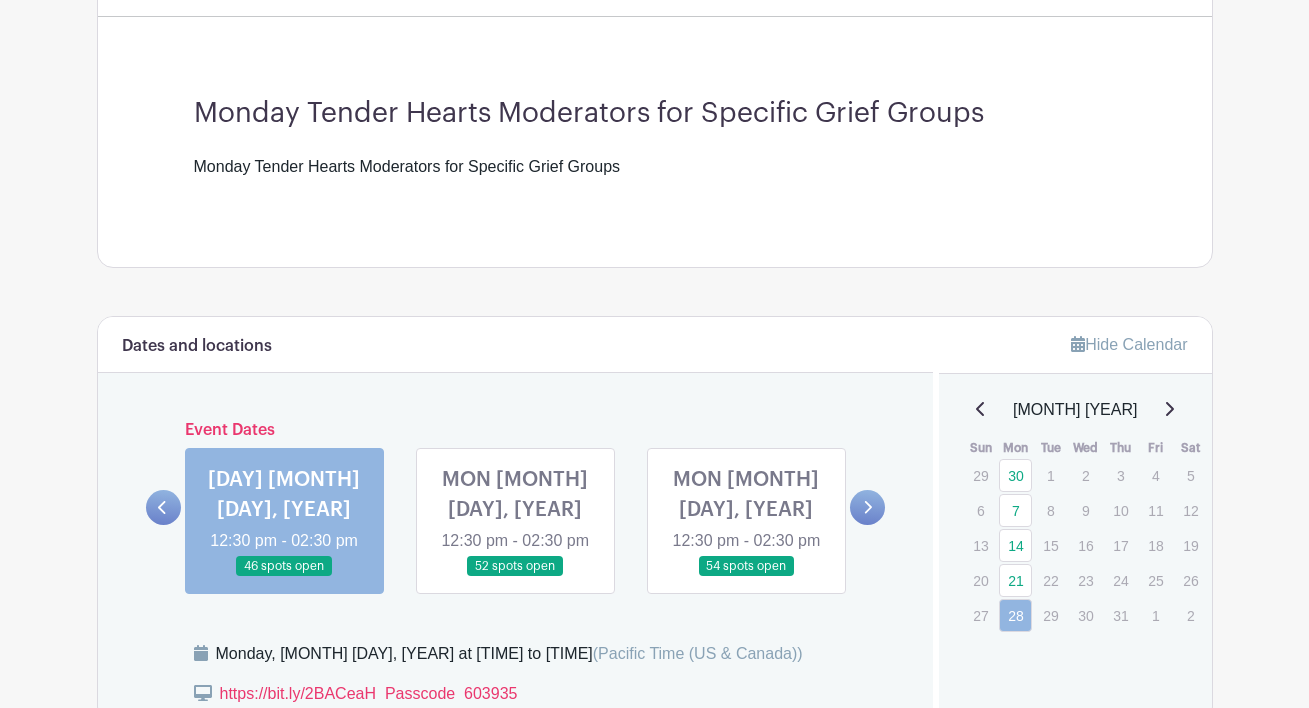 click at bounding box center [515, 577] 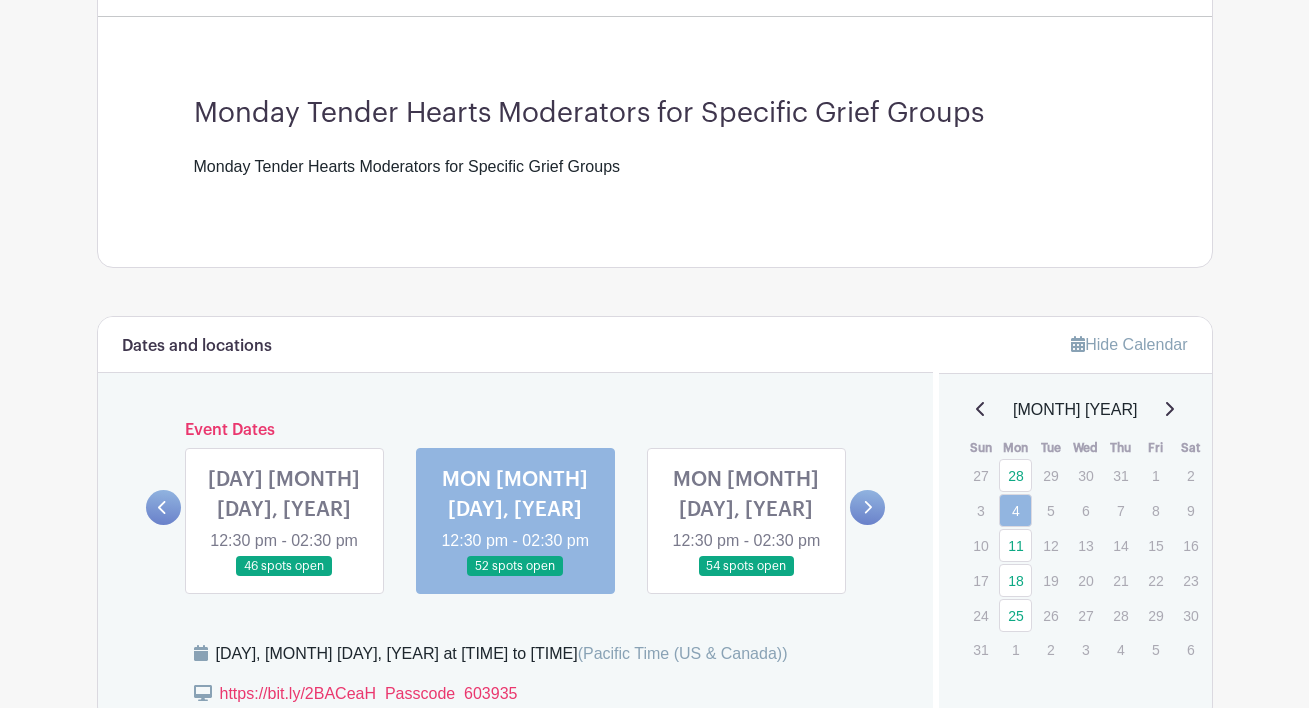 click at bounding box center [515, 577] 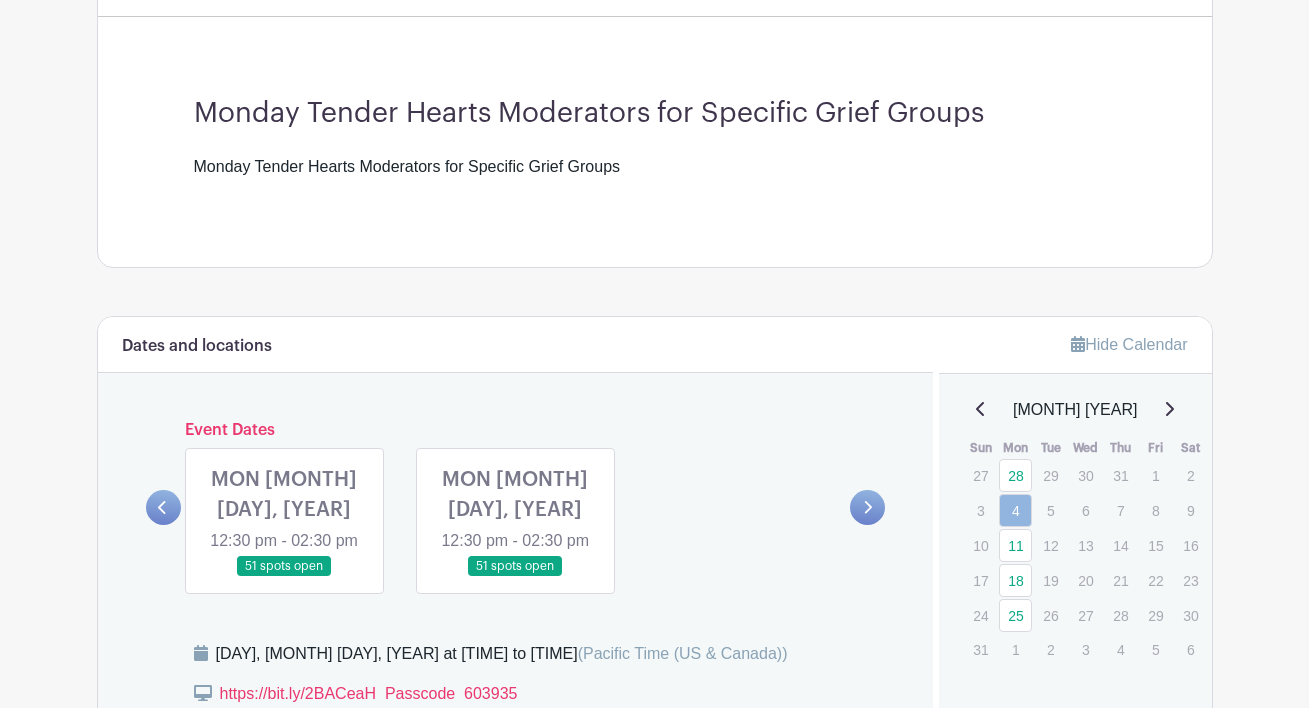 click at bounding box center (284, 577) 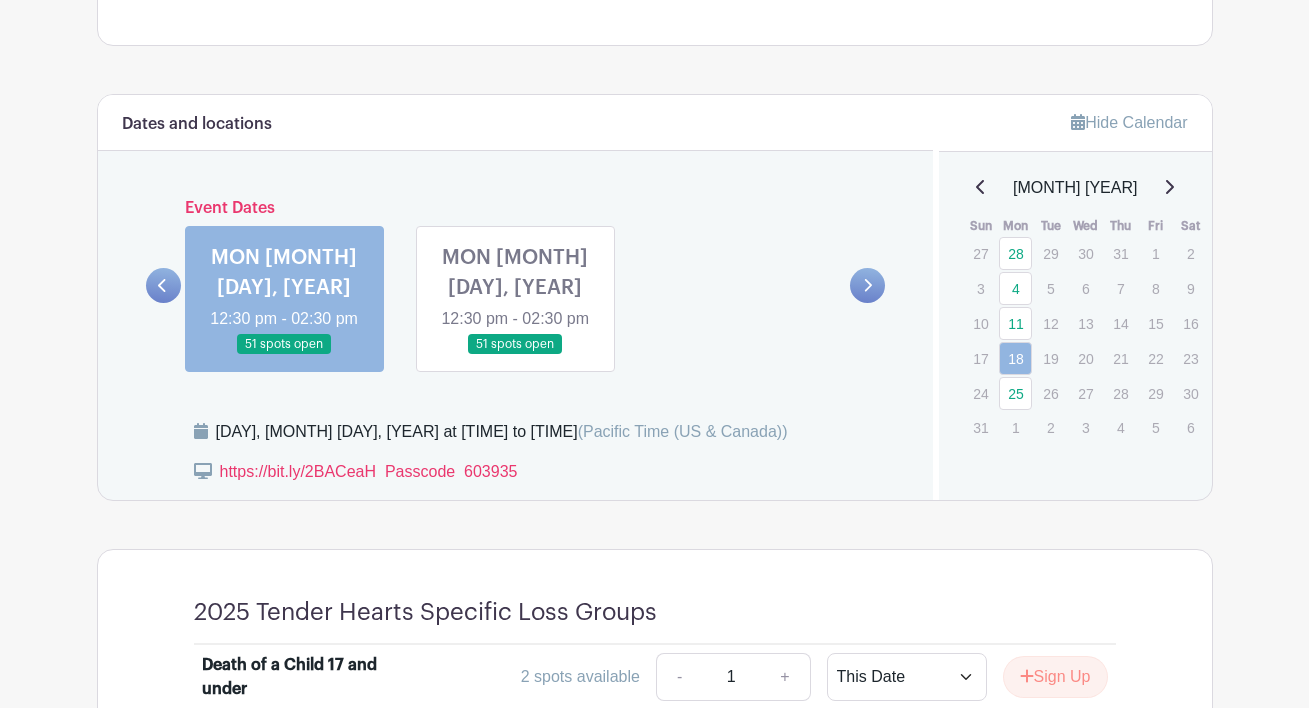 scroll, scrollTop: 755, scrollLeft: 0, axis: vertical 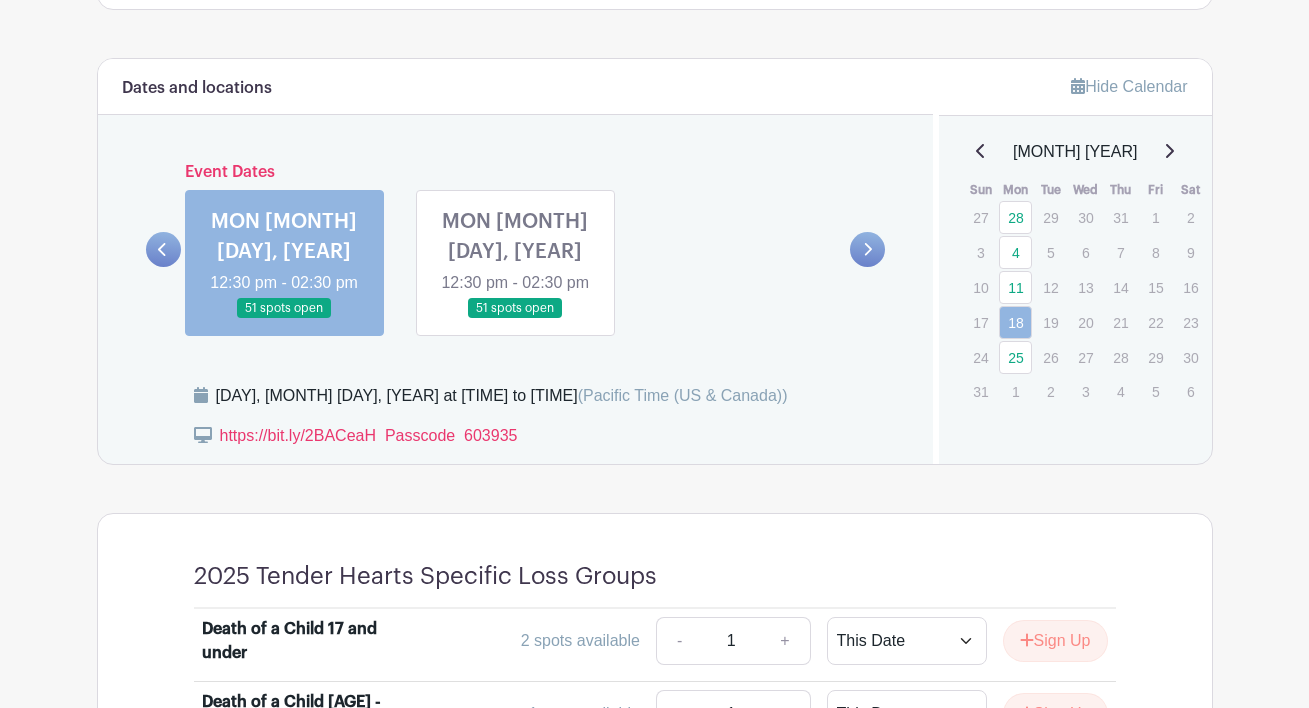 click at bounding box center (515, 319) 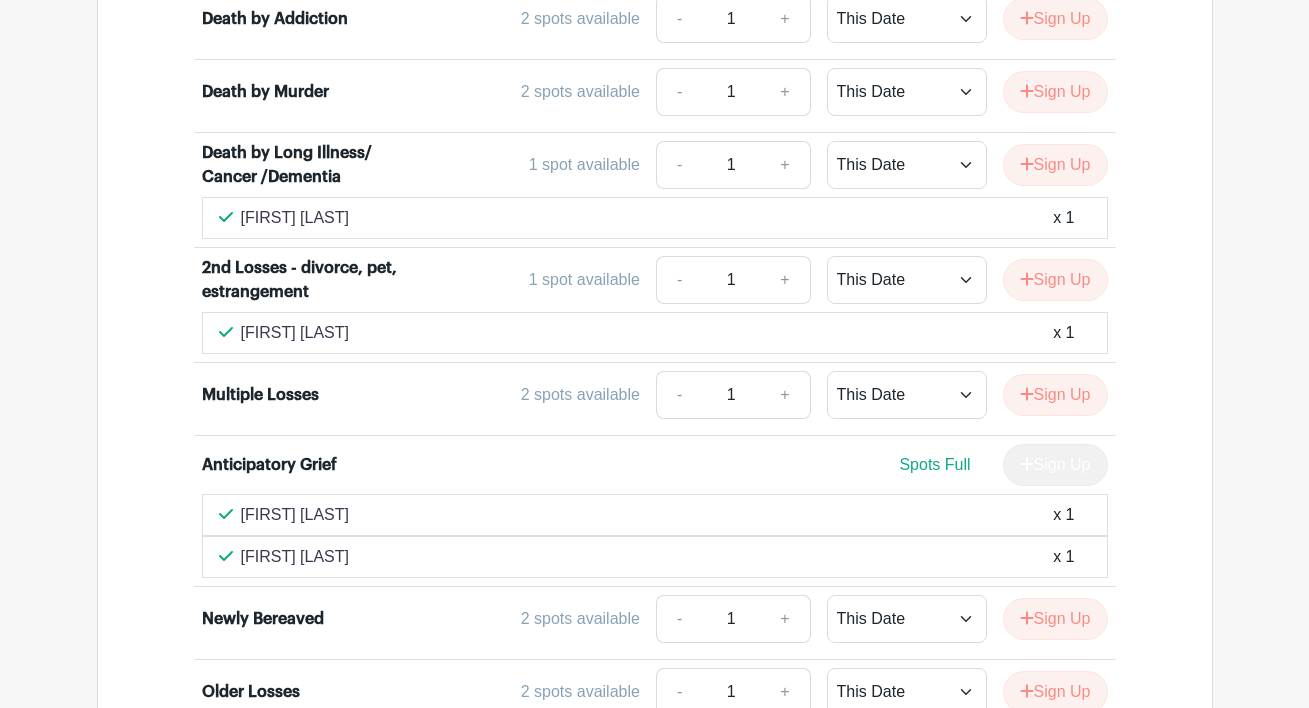 scroll, scrollTop: 2594, scrollLeft: 0, axis: vertical 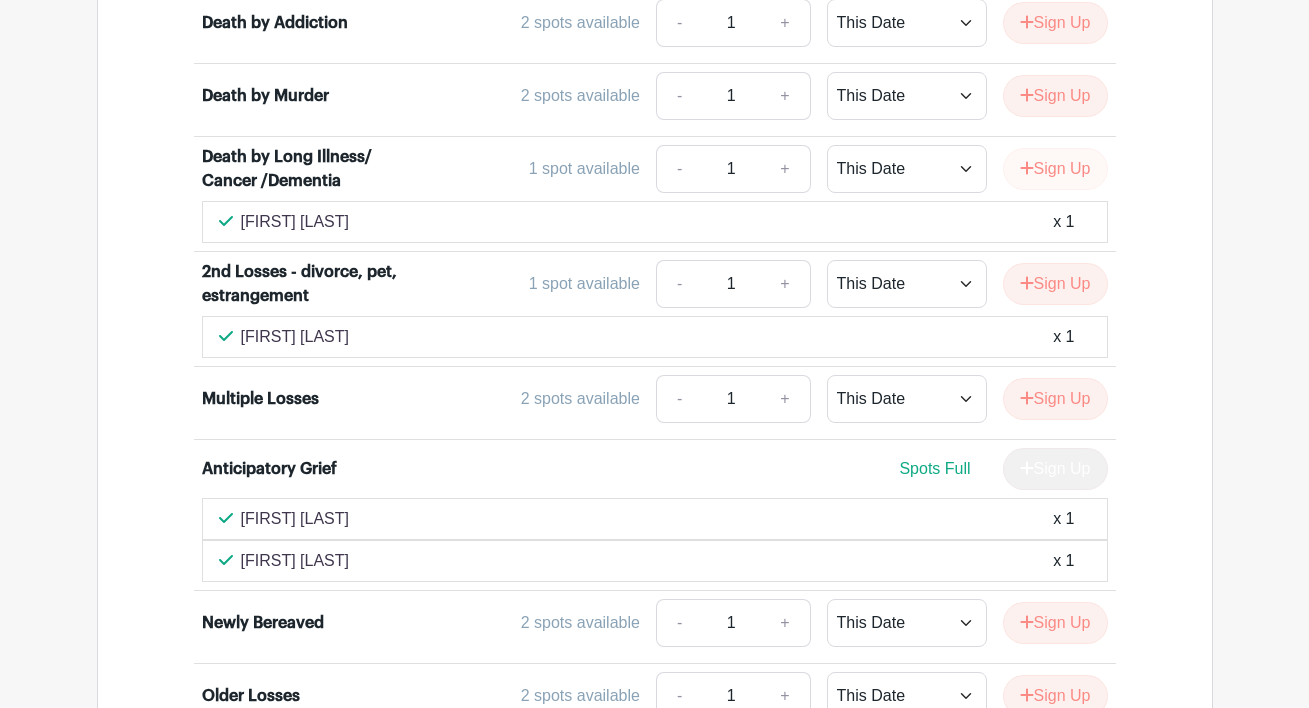 click on "Sign Up" at bounding box center (1055, 169) 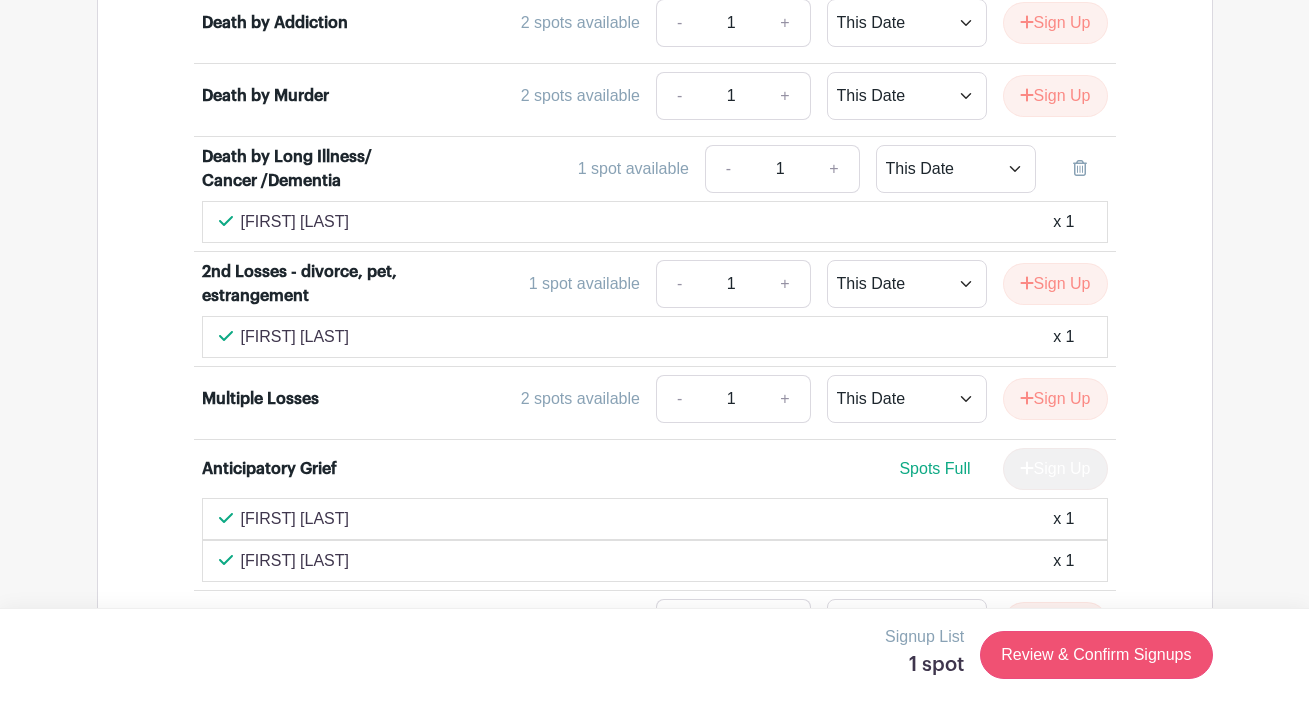 click on "Review & Confirm Signups" at bounding box center (1096, 655) 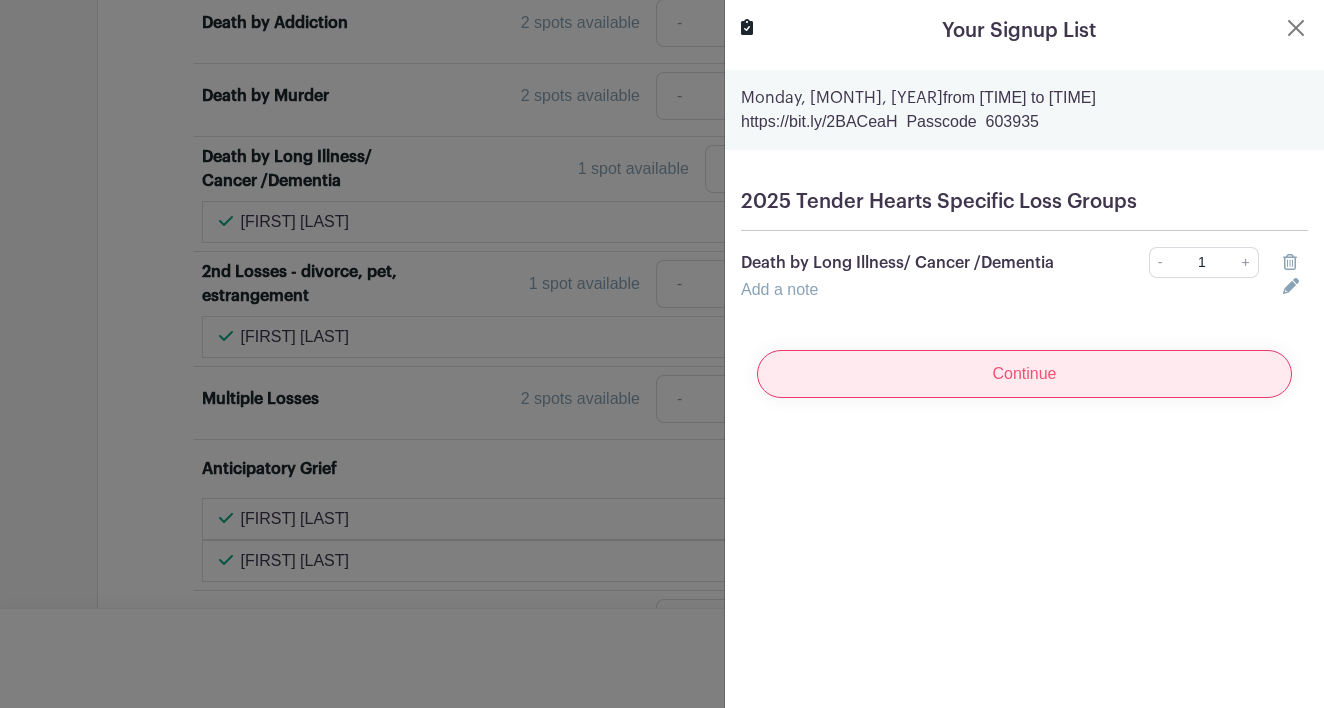 click on "Continue" at bounding box center (1024, 374) 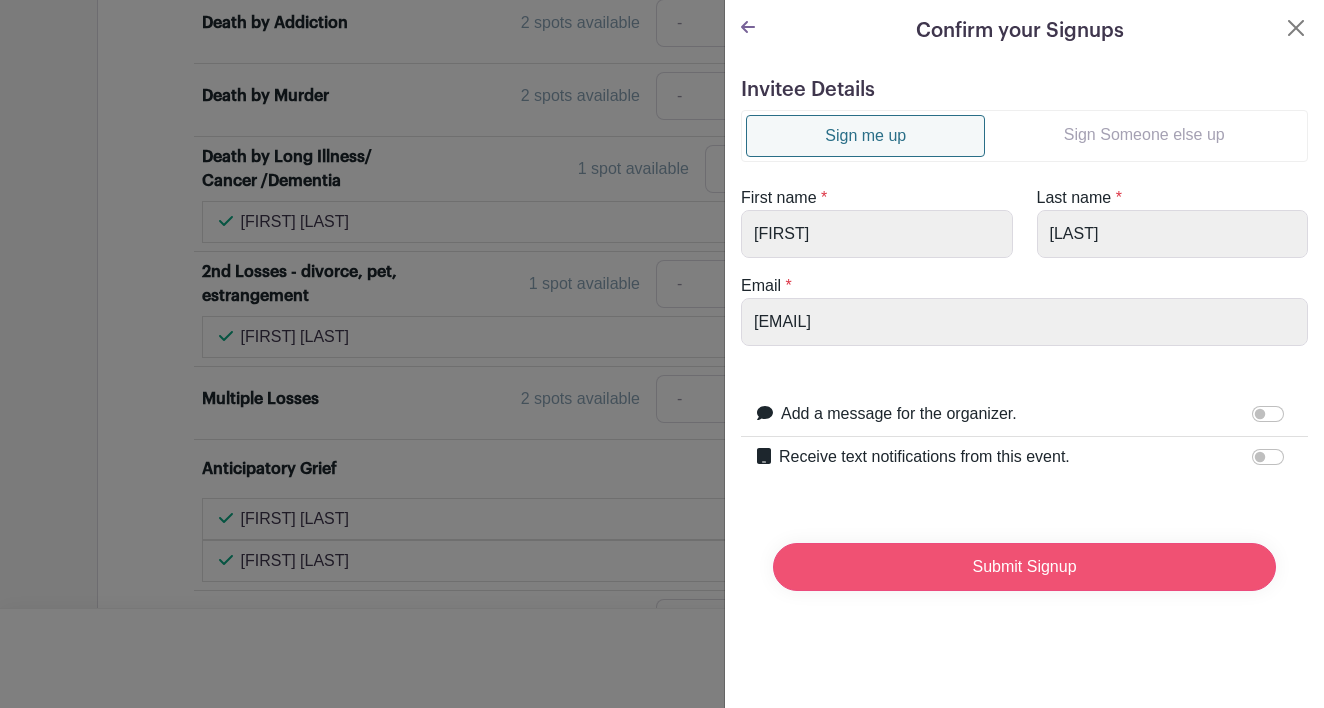 click on "Submit Signup" at bounding box center (1024, 567) 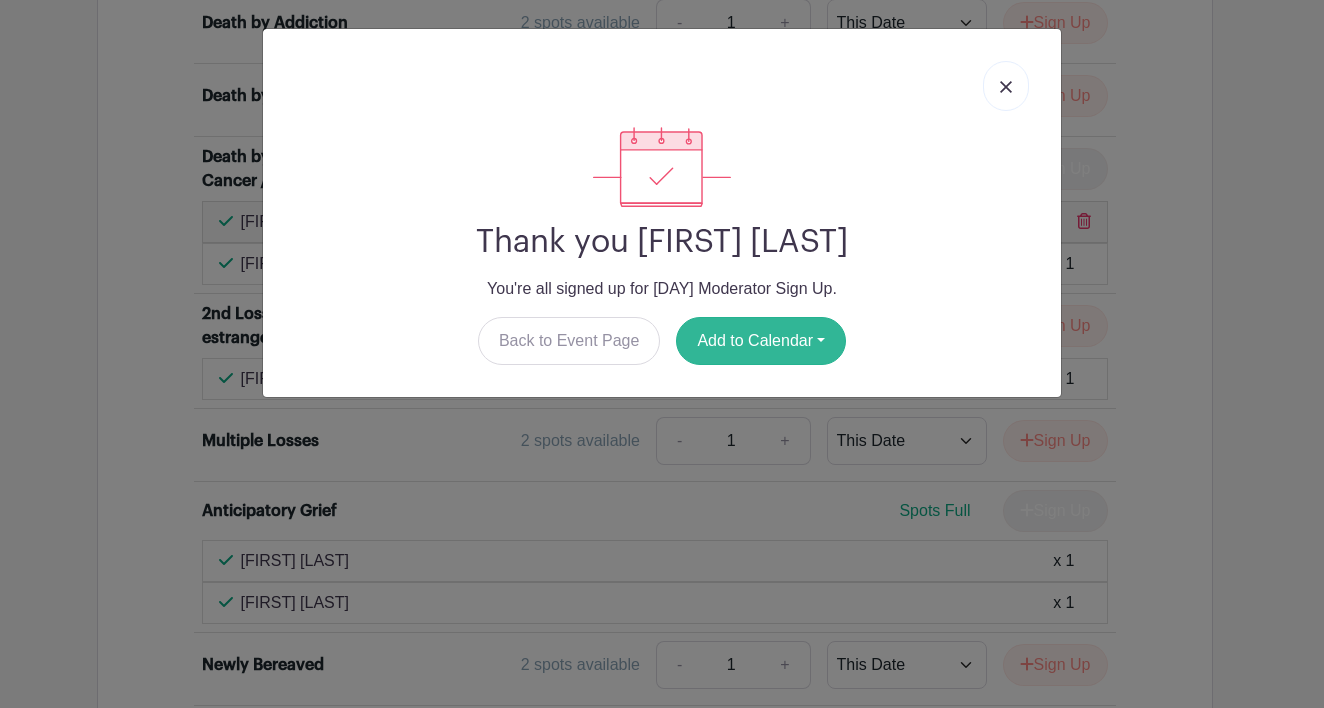 click on "Add to Calendar" at bounding box center (761, 341) 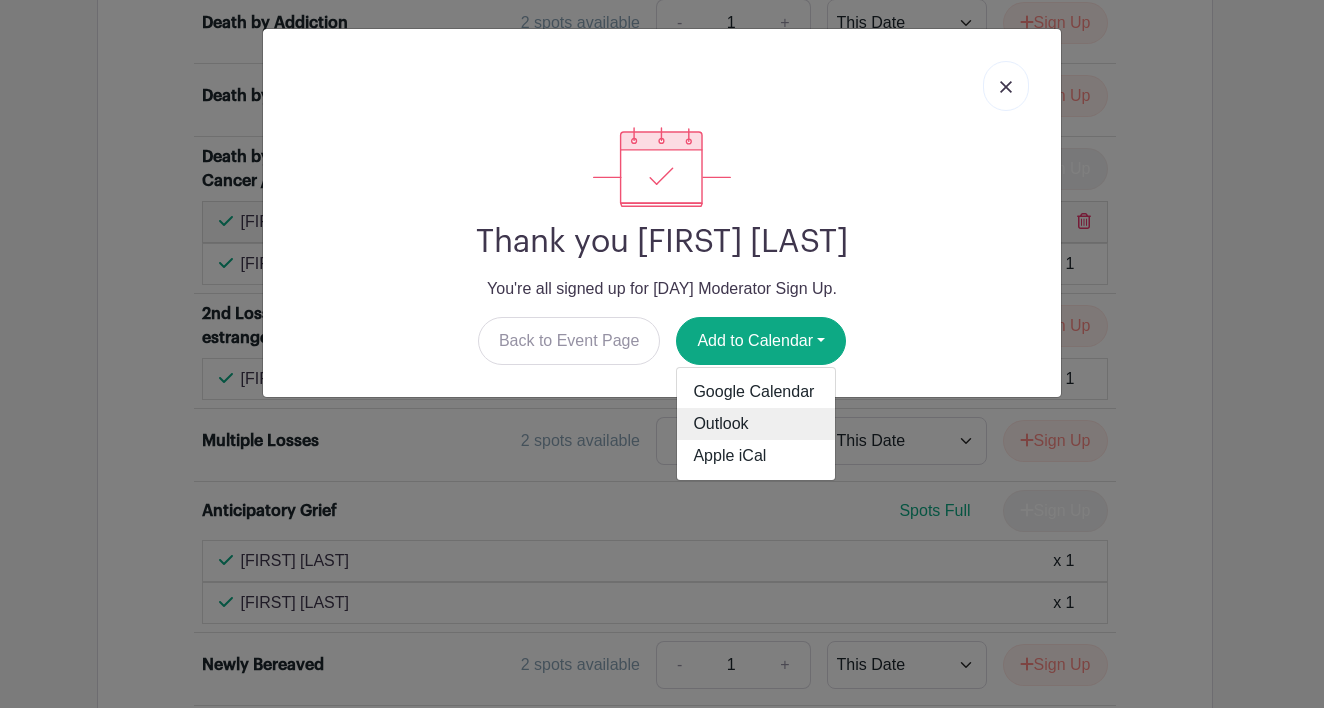 click on "Outlook" at bounding box center (756, 424) 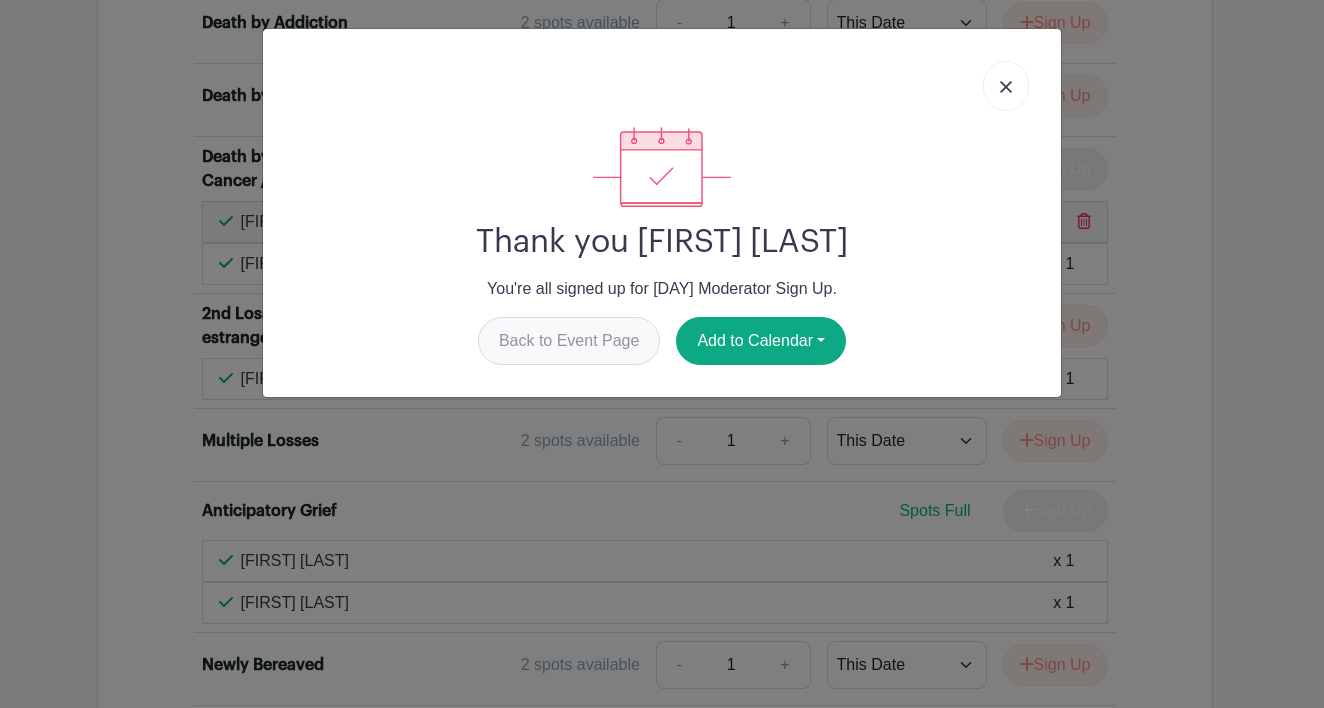 click on "Back to Event Page" at bounding box center [569, 341] 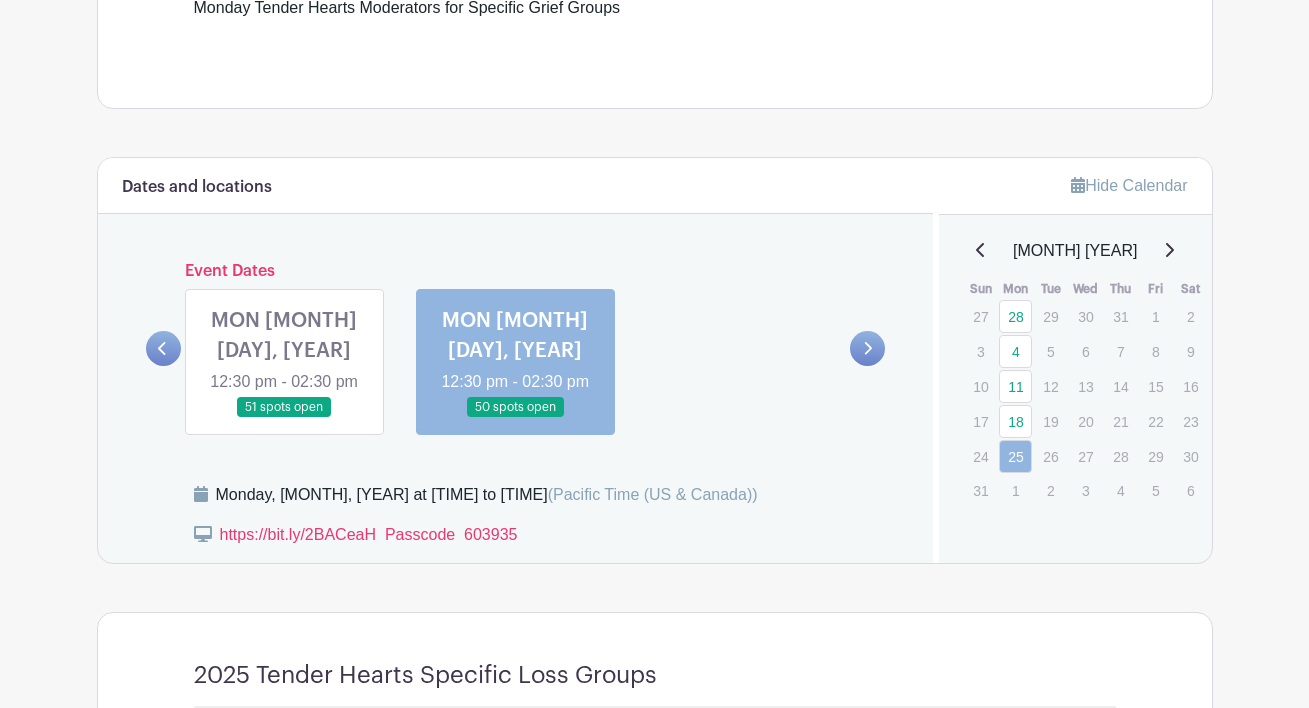 scroll, scrollTop: 721, scrollLeft: 0, axis: vertical 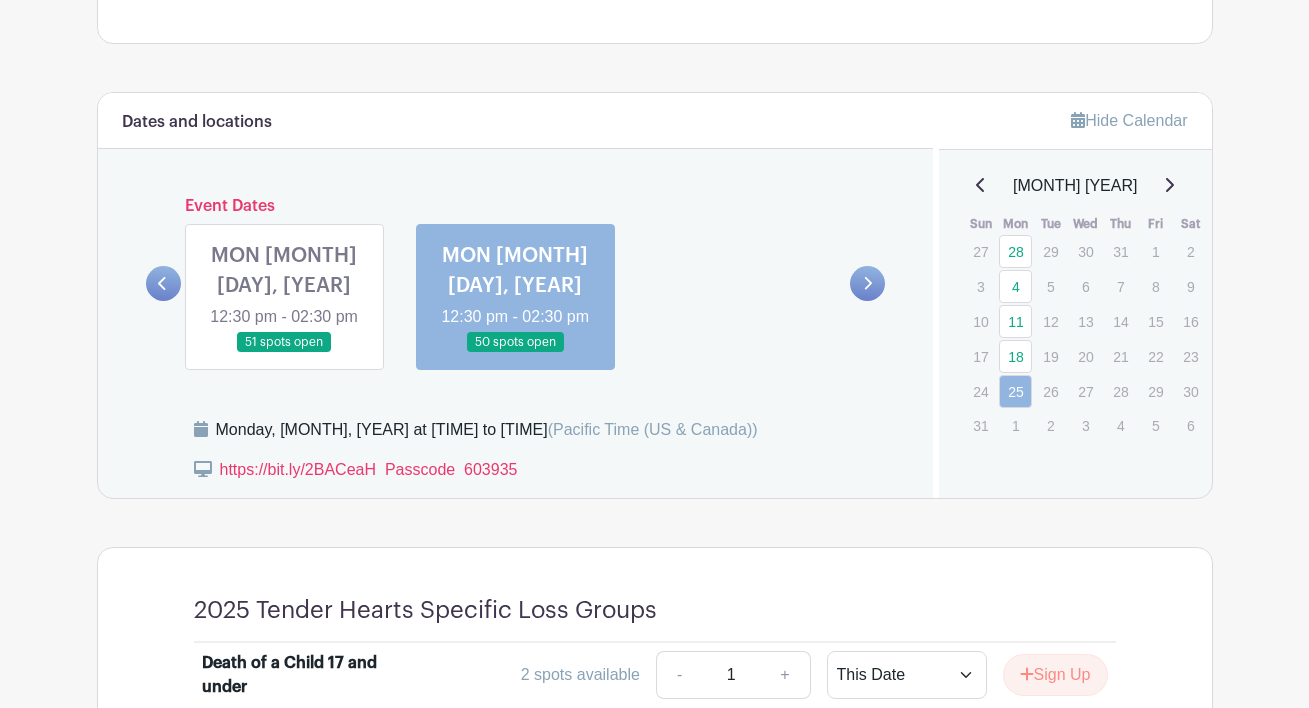 click at bounding box center [162, 283] 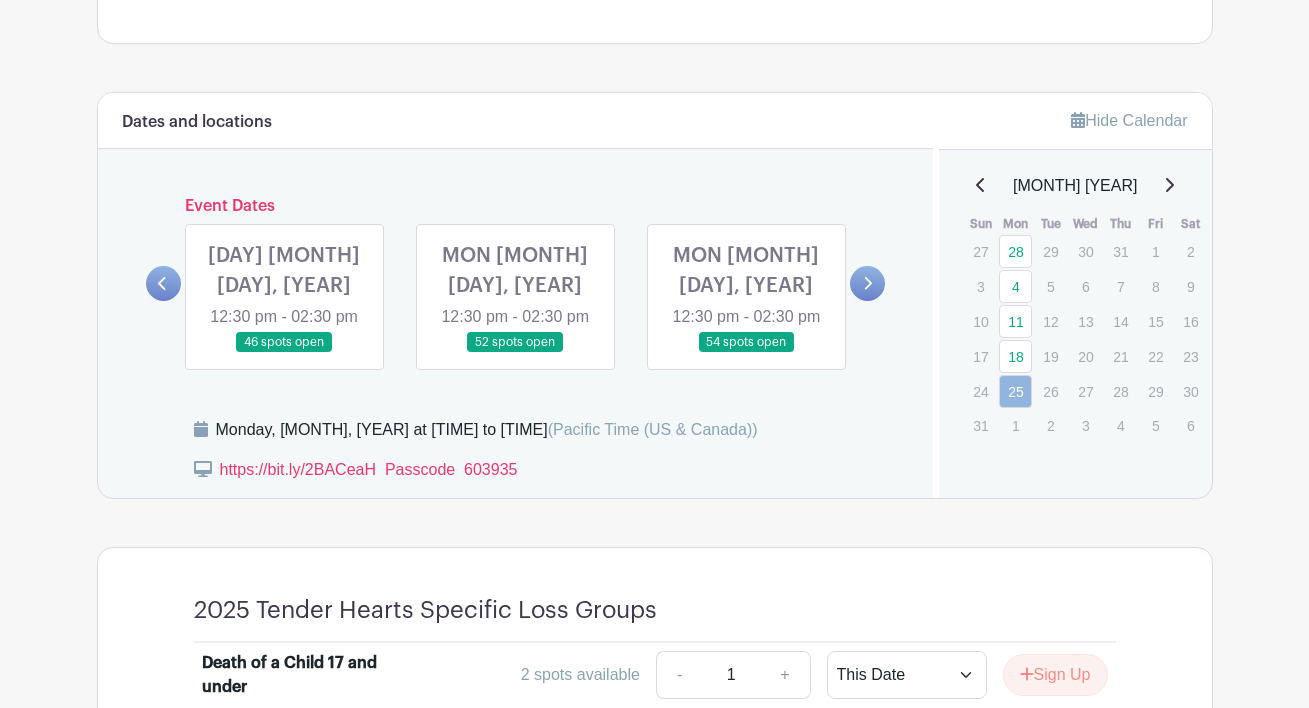 click at bounding box center [162, 283] 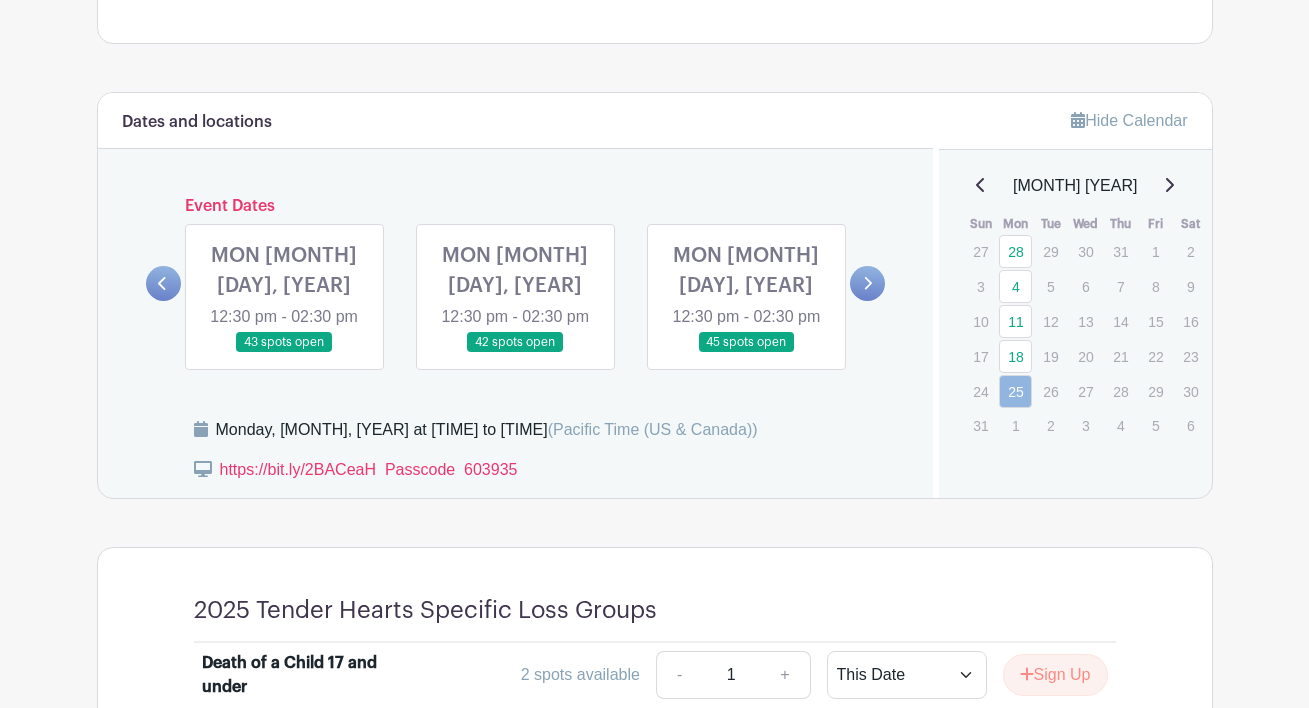 click at bounding box center (162, 283) 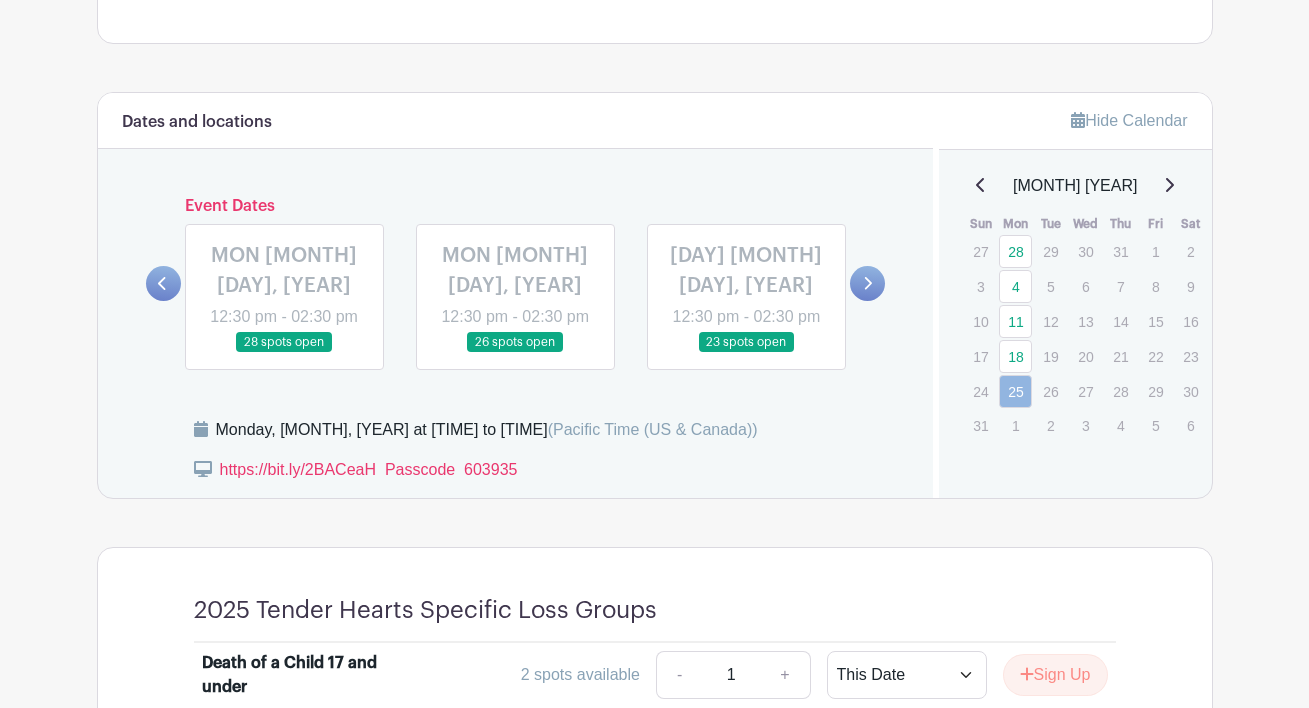 click at bounding box center (867, 283) 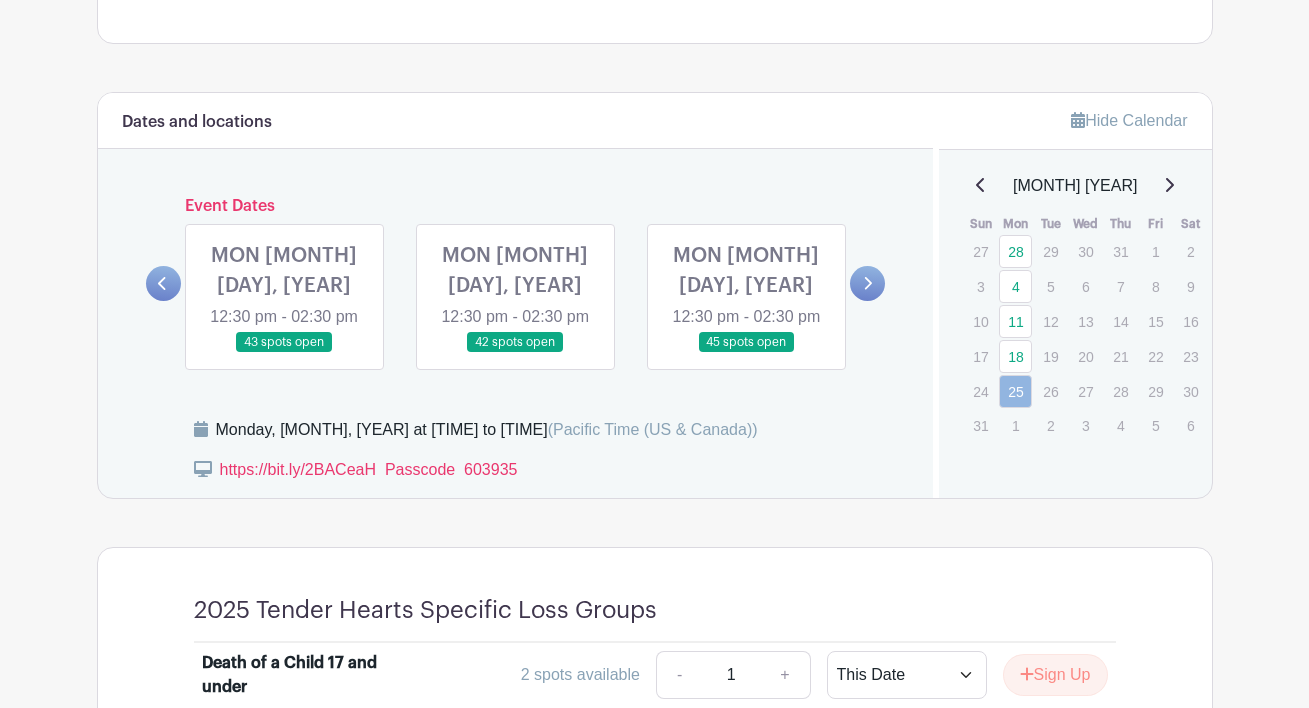 click at bounding box center [284, 353] 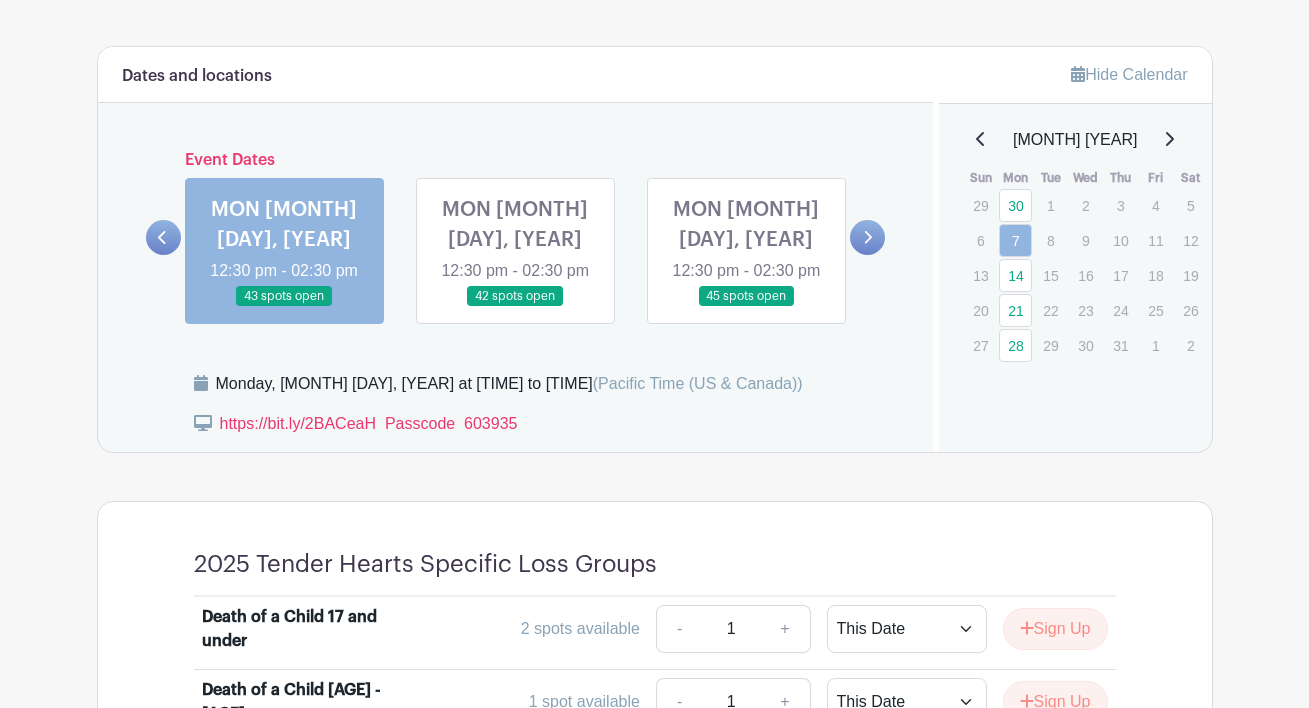 scroll, scrollTop: 766, scrollLeft: 0, axis: vertical 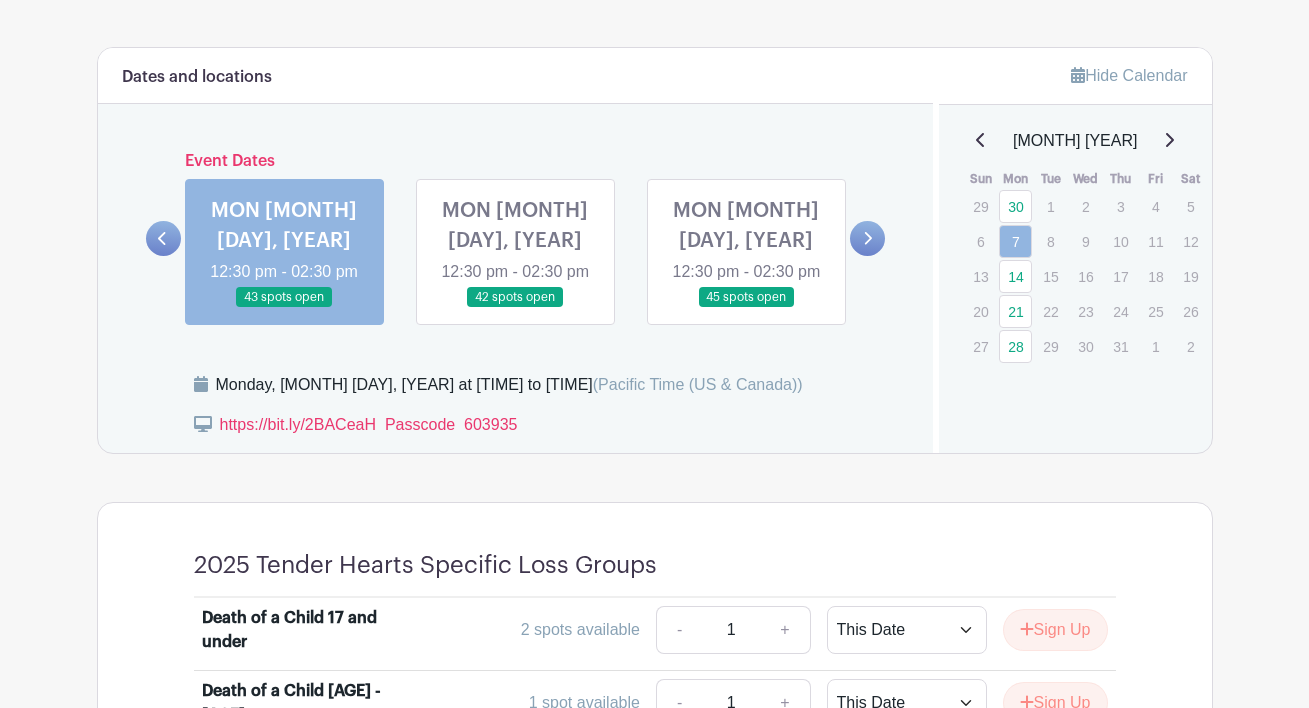 click at bounding box center [284, 308] 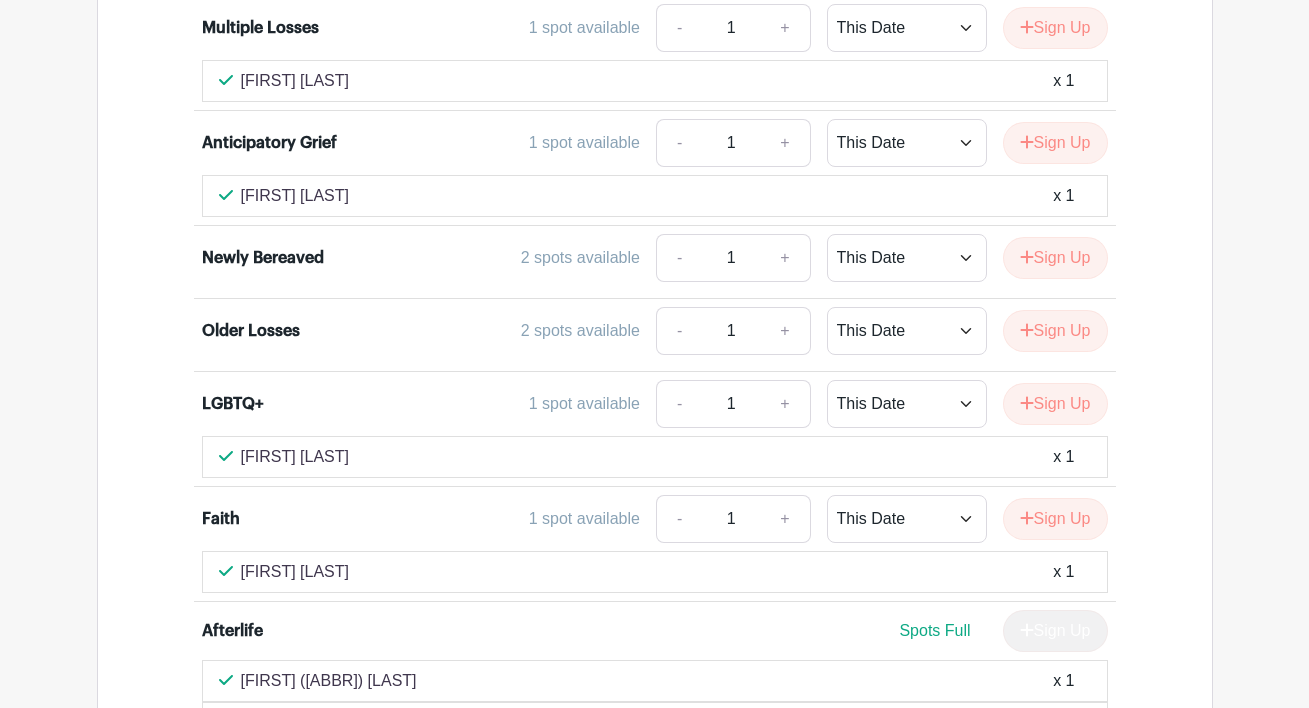 scroll, scrollTop: 3172, scrollLeft: 0, axis: vertical 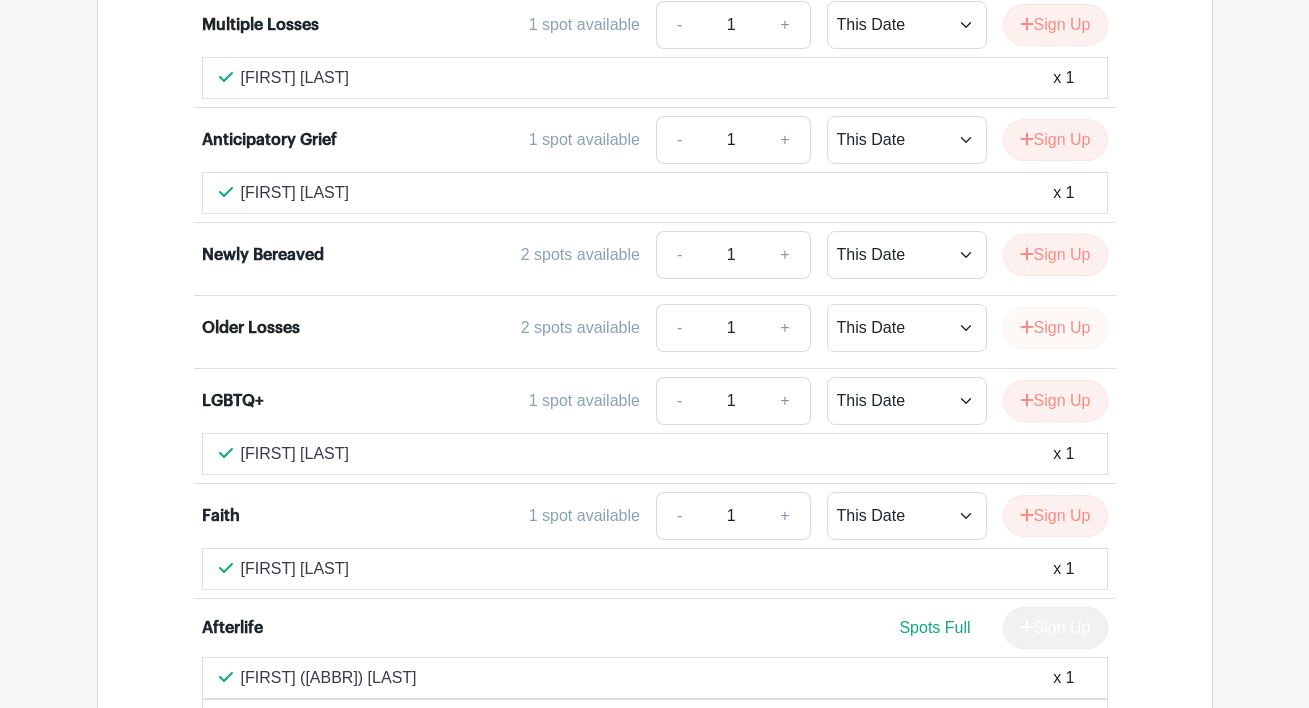 click on "Sign Up" at bounding box center (1055, 328) 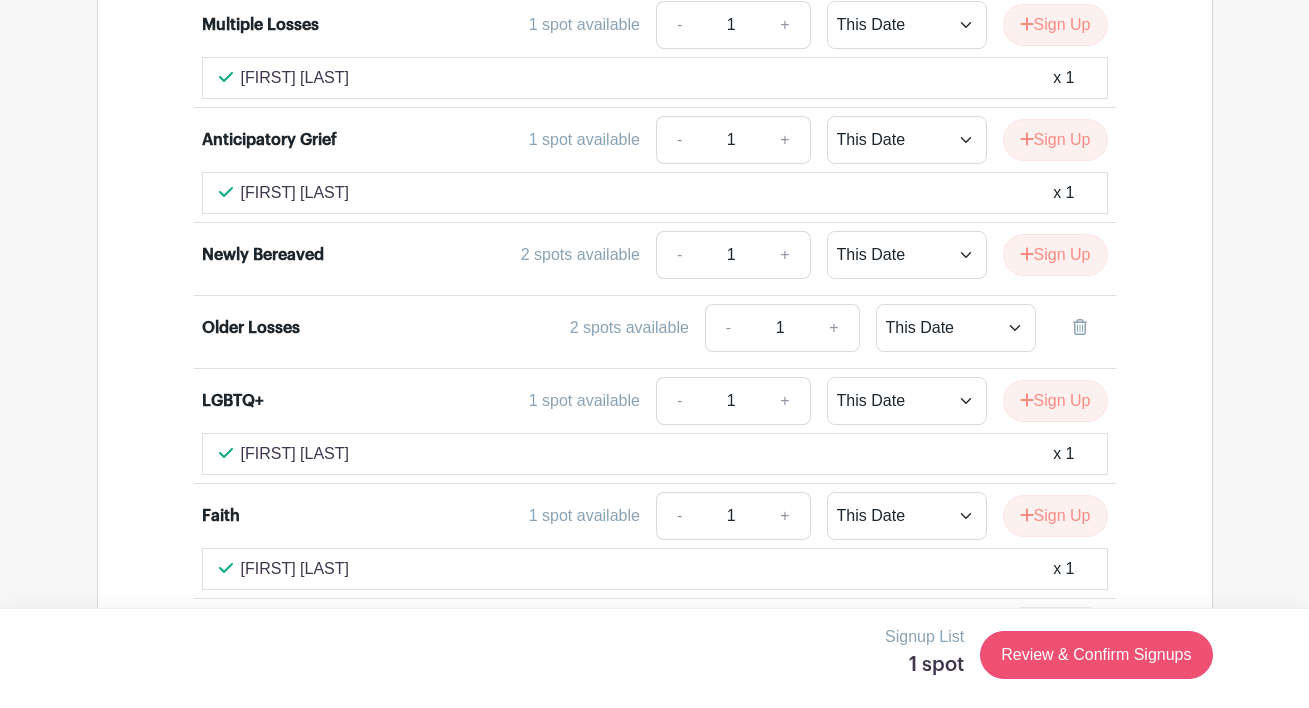 click on "Review & Confirm Signups" at bounding box center [1096, 655] 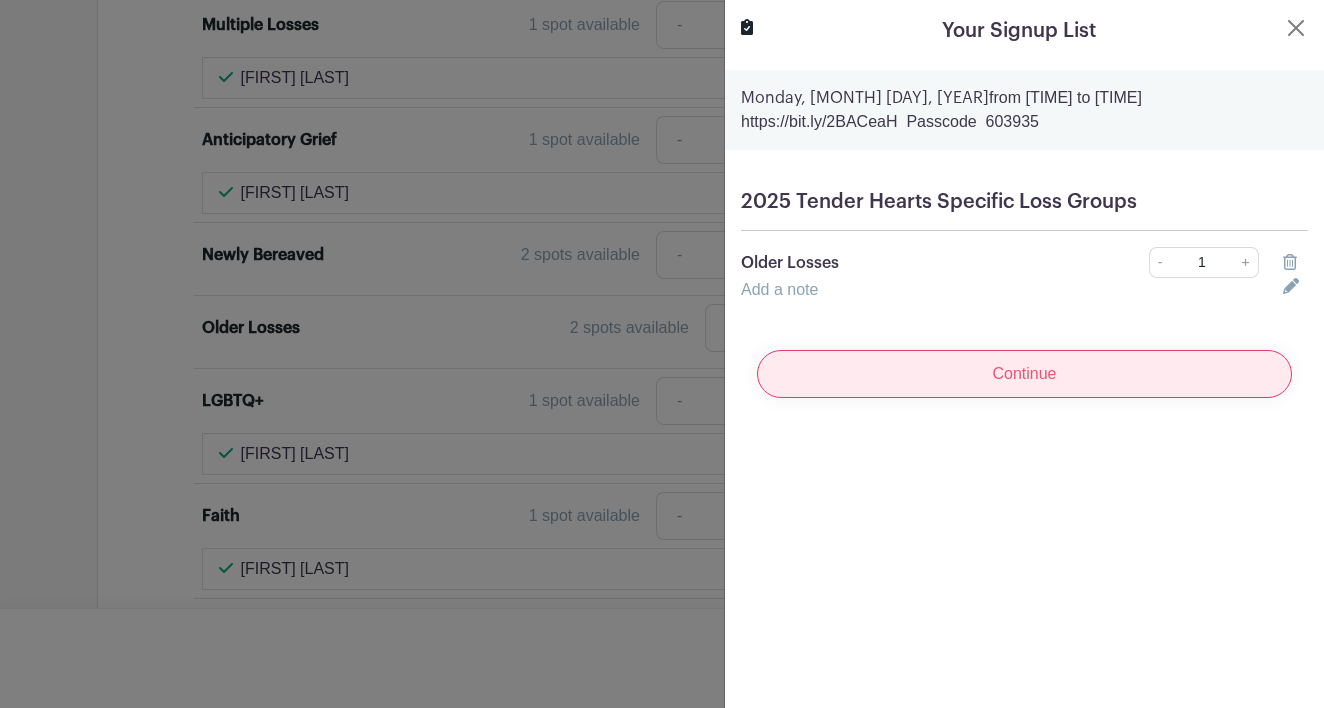 click on "Continue" at bounding box center [1024, 374] 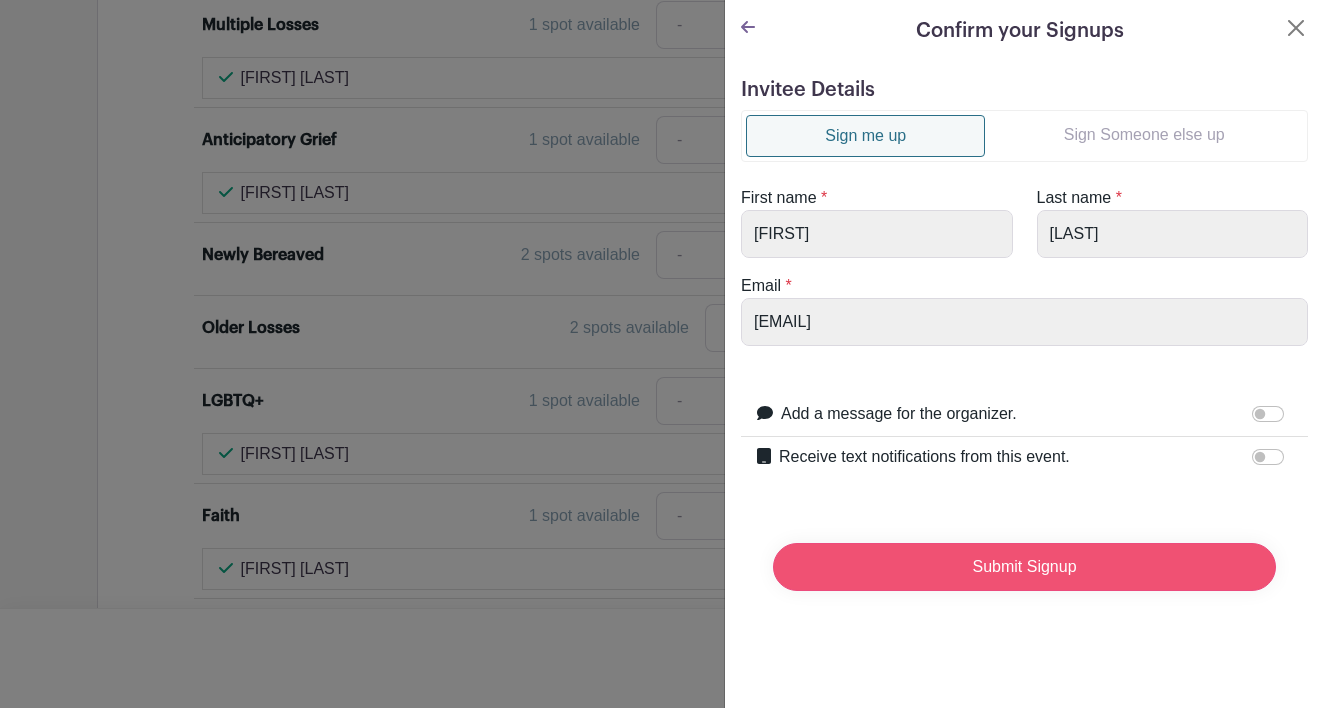 click on "Submit Signup" at bounding box center [1024, 567] 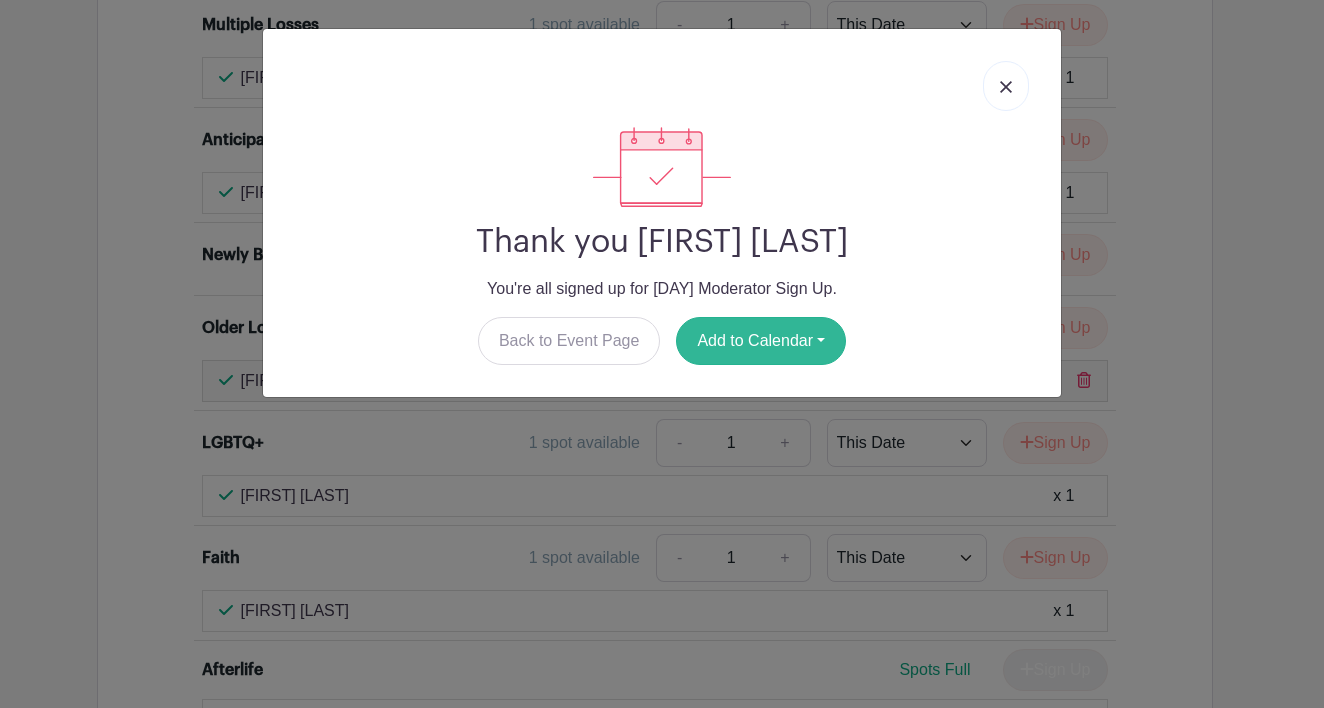 click on "Add to Calendar" at bounding box center (761, 341) 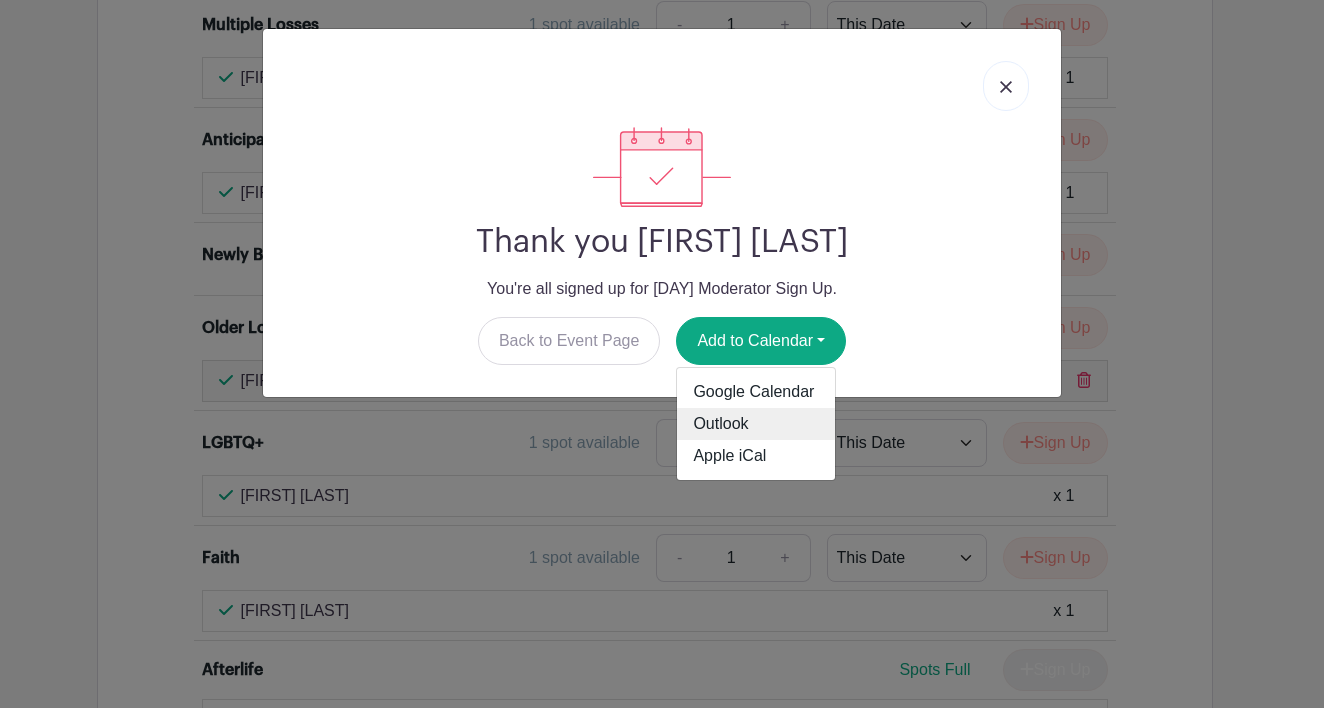 click on "Outlook" at bounding box center [756, 424] 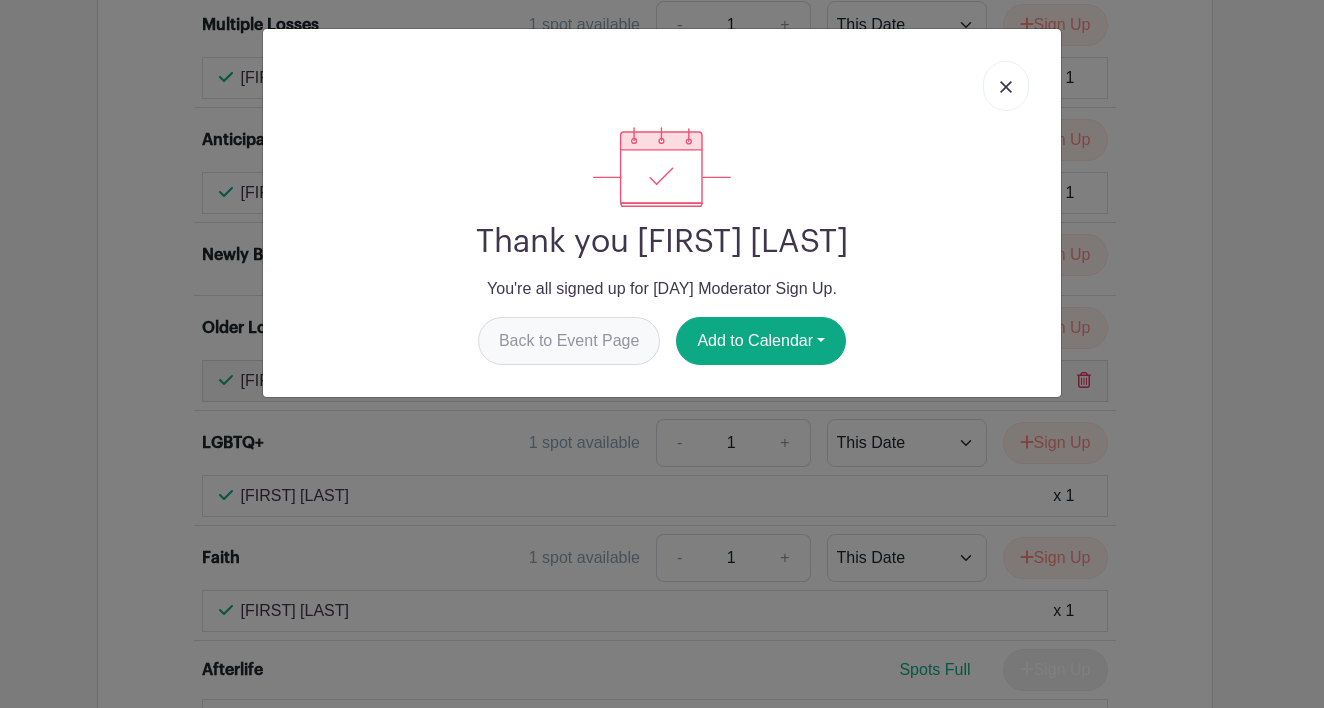 click on "Back to Event Page" at bounding box center (569, 341) 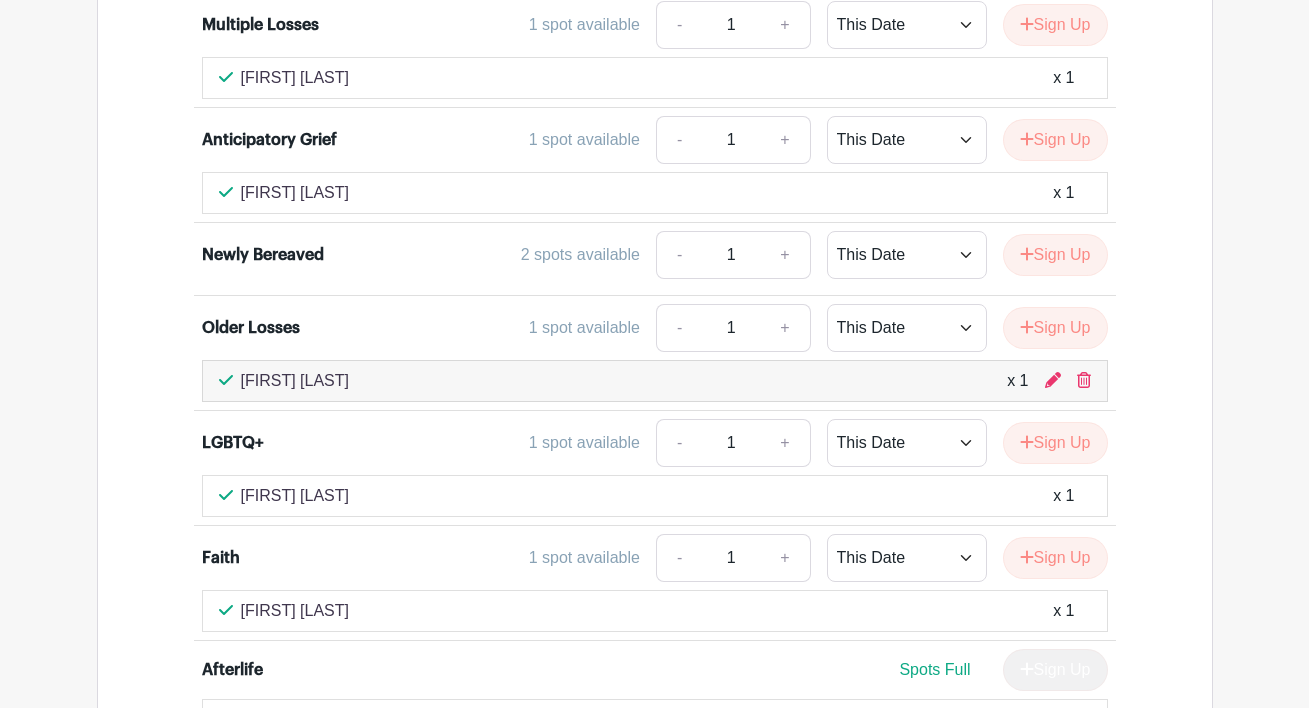 click on "1 spot available - 1 + This Date
Select Dates Select Dates  Sign Up" at bounding box center [768, 328] 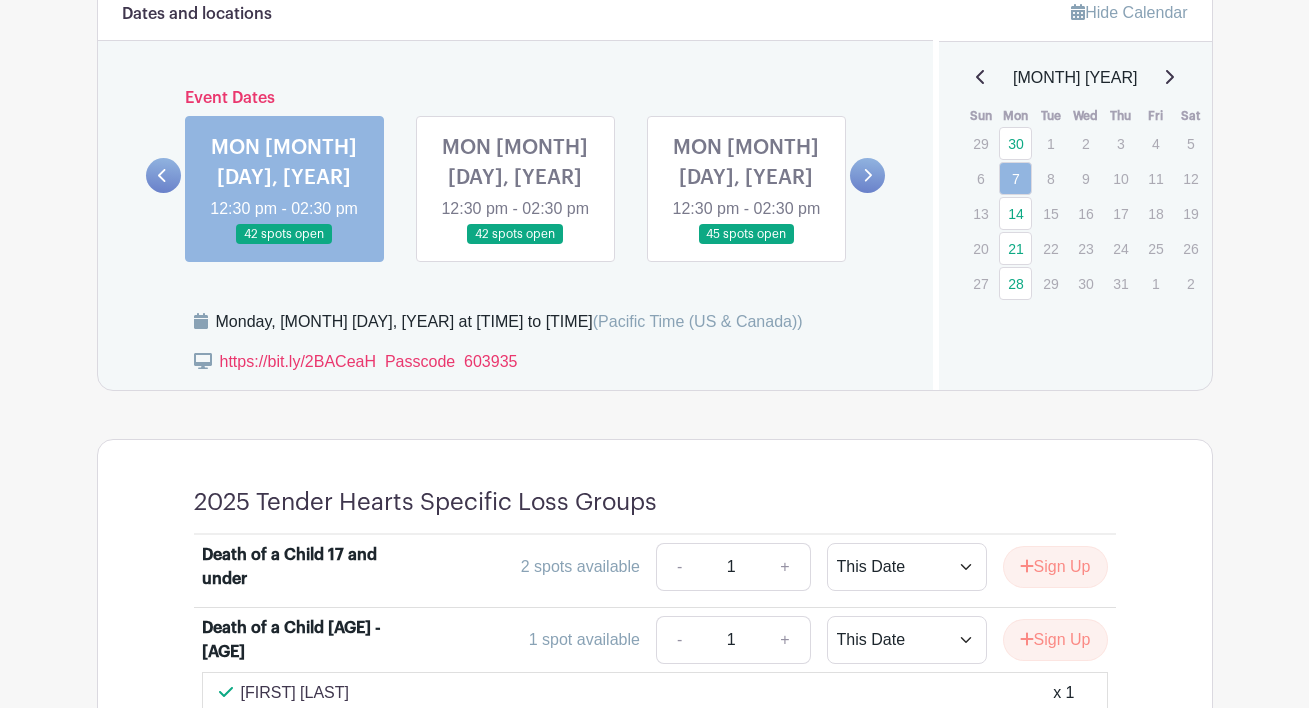 scroll, scrollTop: 827, scrollLeft: 0, axis: vertical 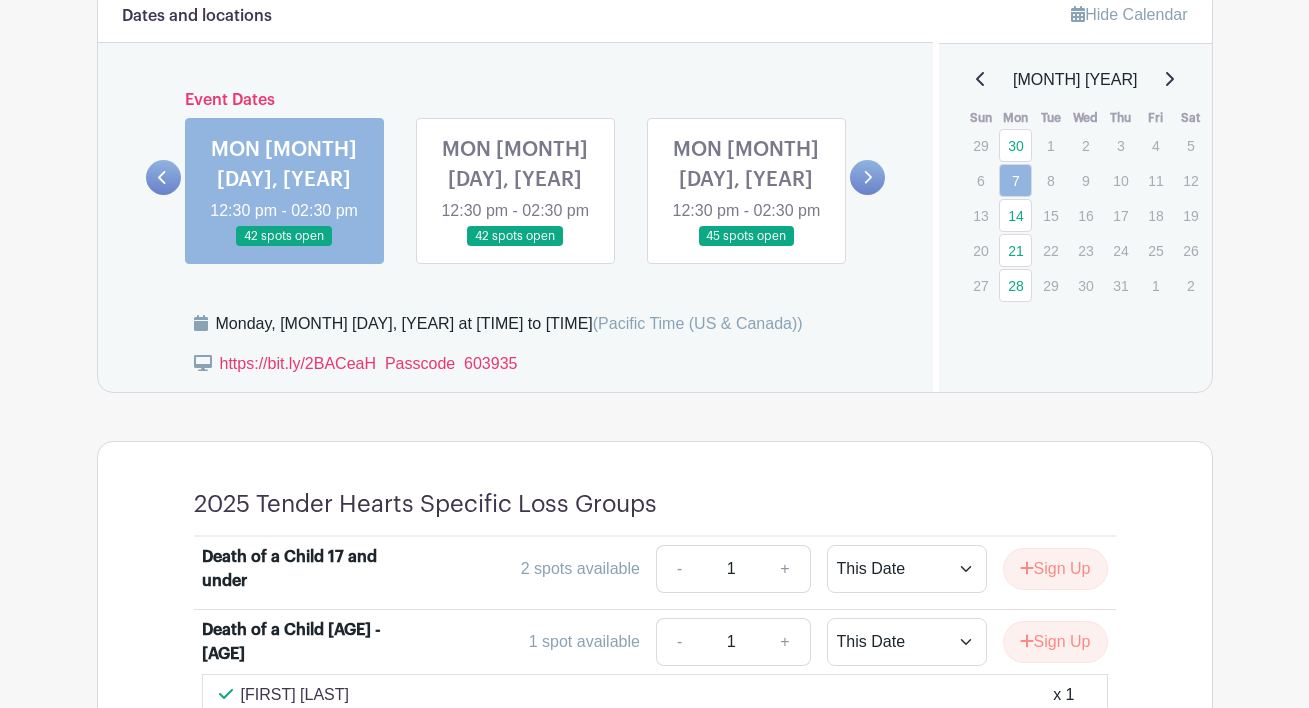click at bounding box center (746, 247) 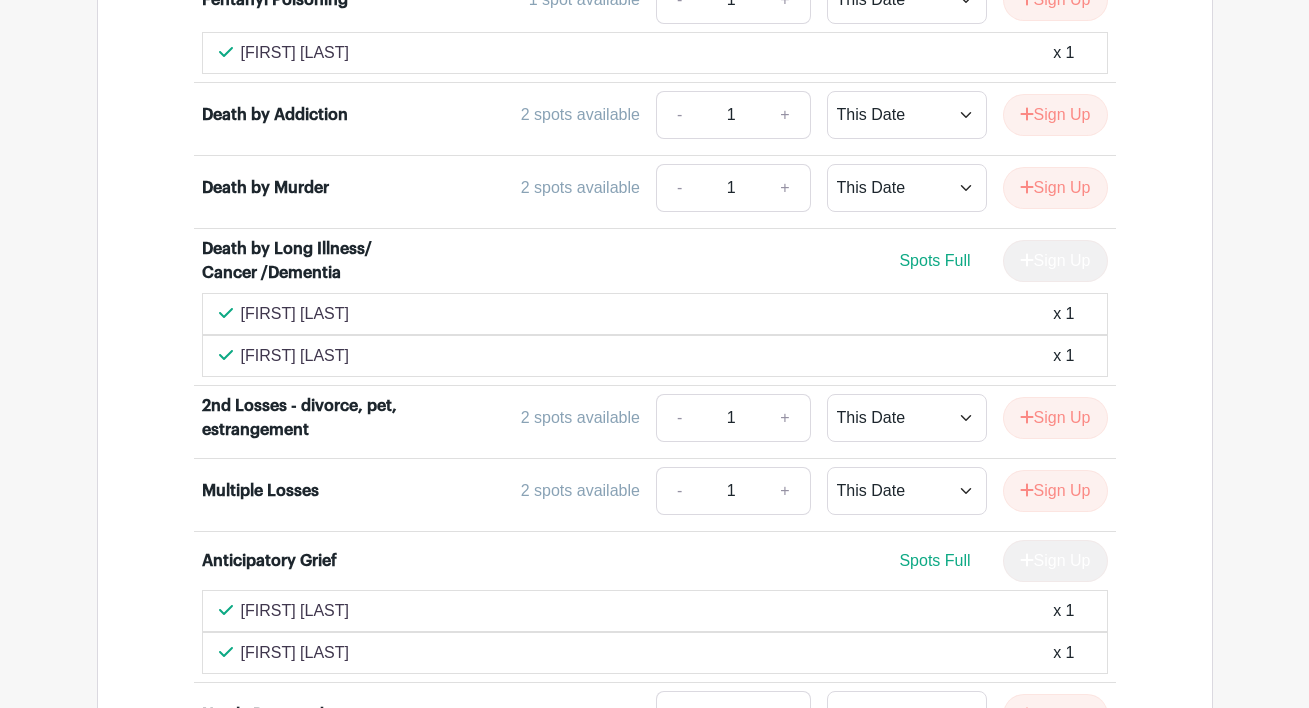 scroll, scrollTop: 2632, scrollLeft: 0, axis: vertical 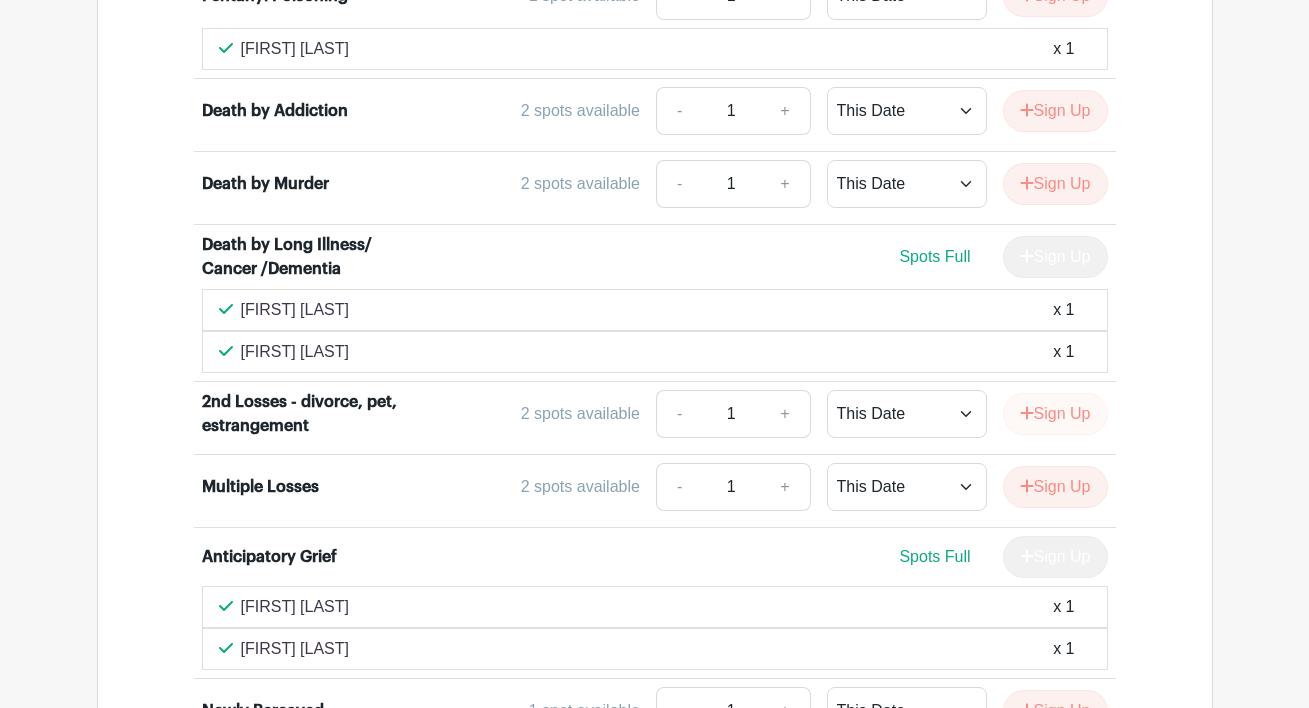 click on "Sign Up" at bounding box center (1055, 414) 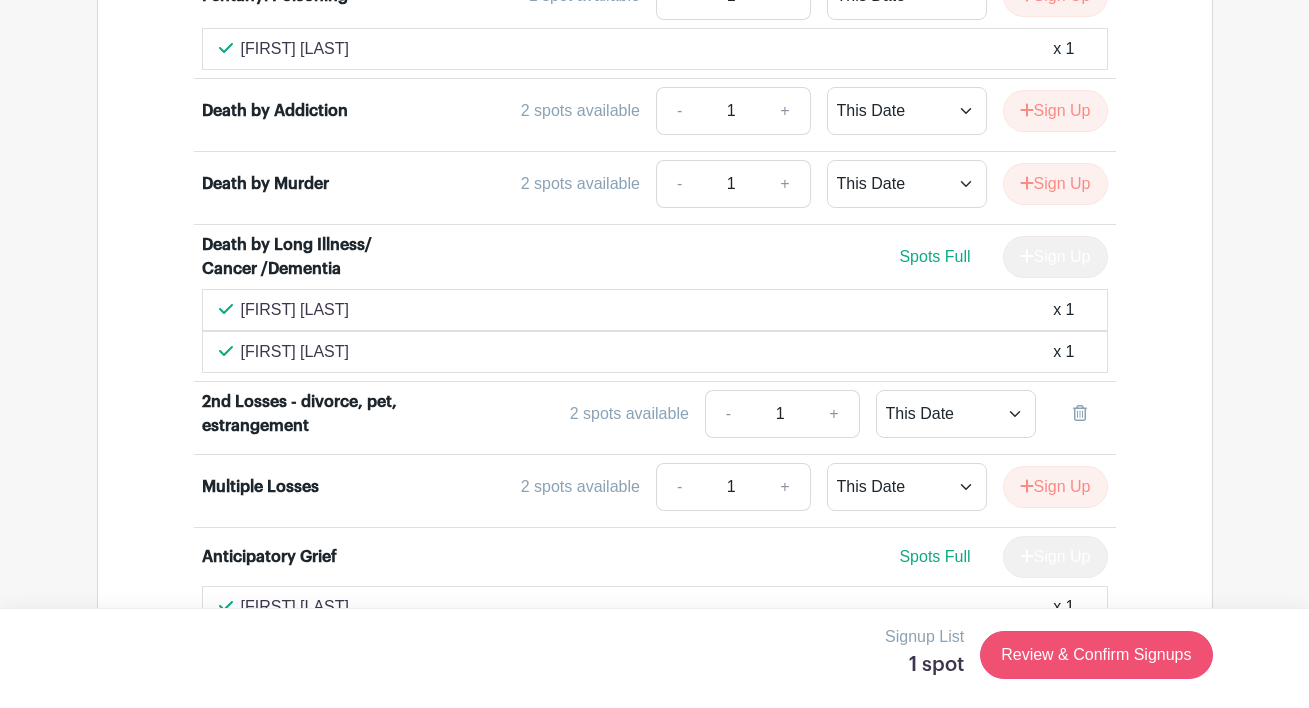 click on "Review & Confirm Signups" at bounding box center [1096, 655] 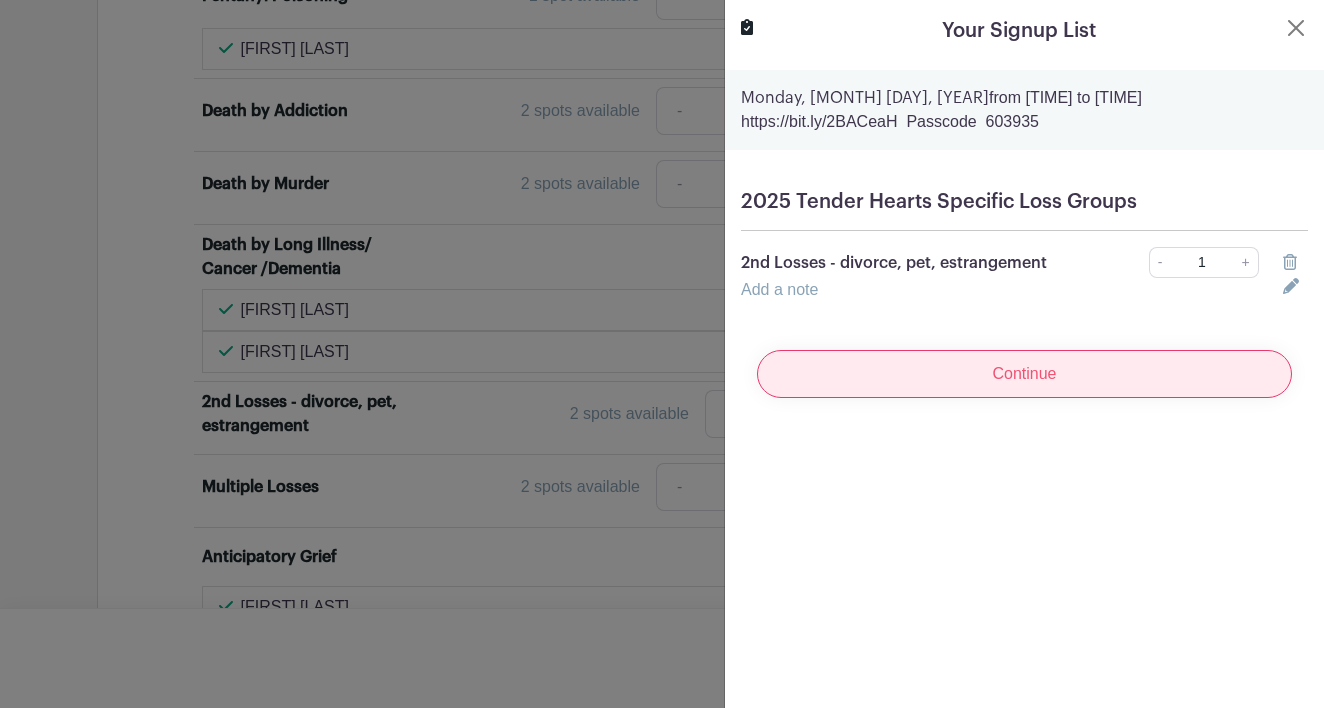 click on "Continue" at bounding box center [1024, 374] 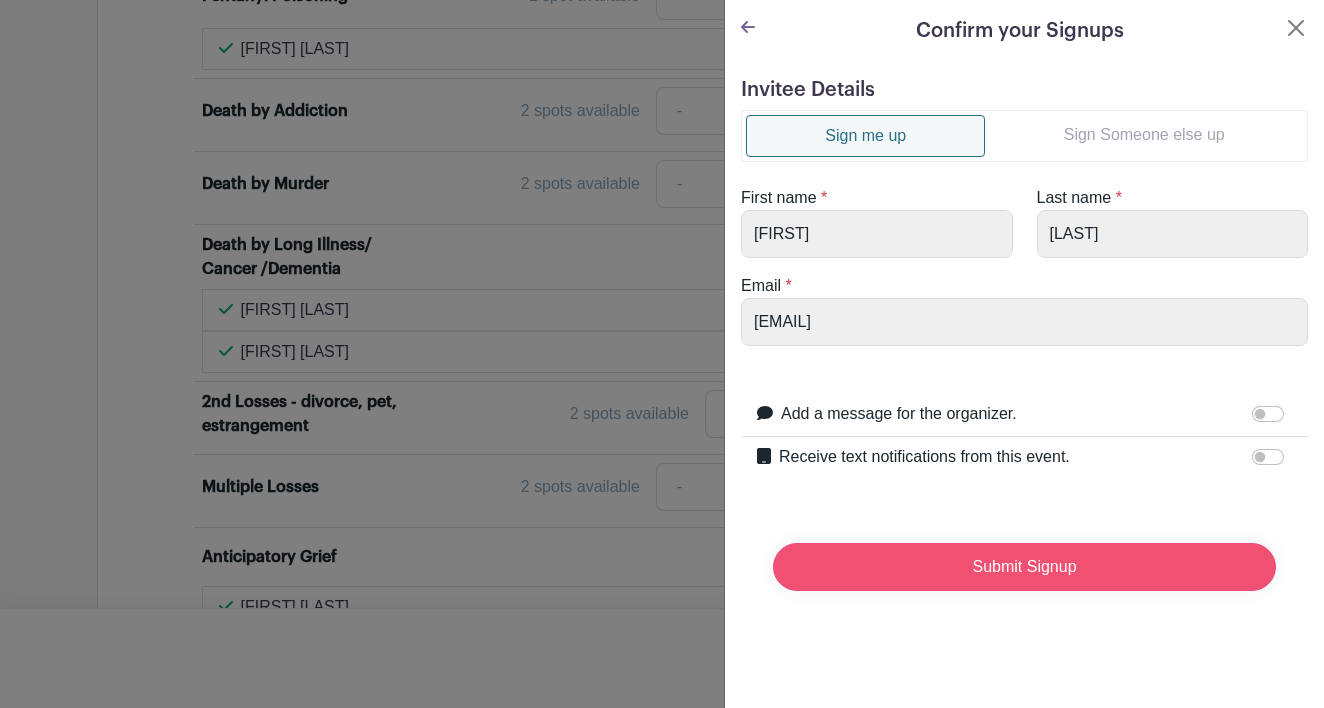 click on "Submit Signup" at bounding box center (1024, 567) 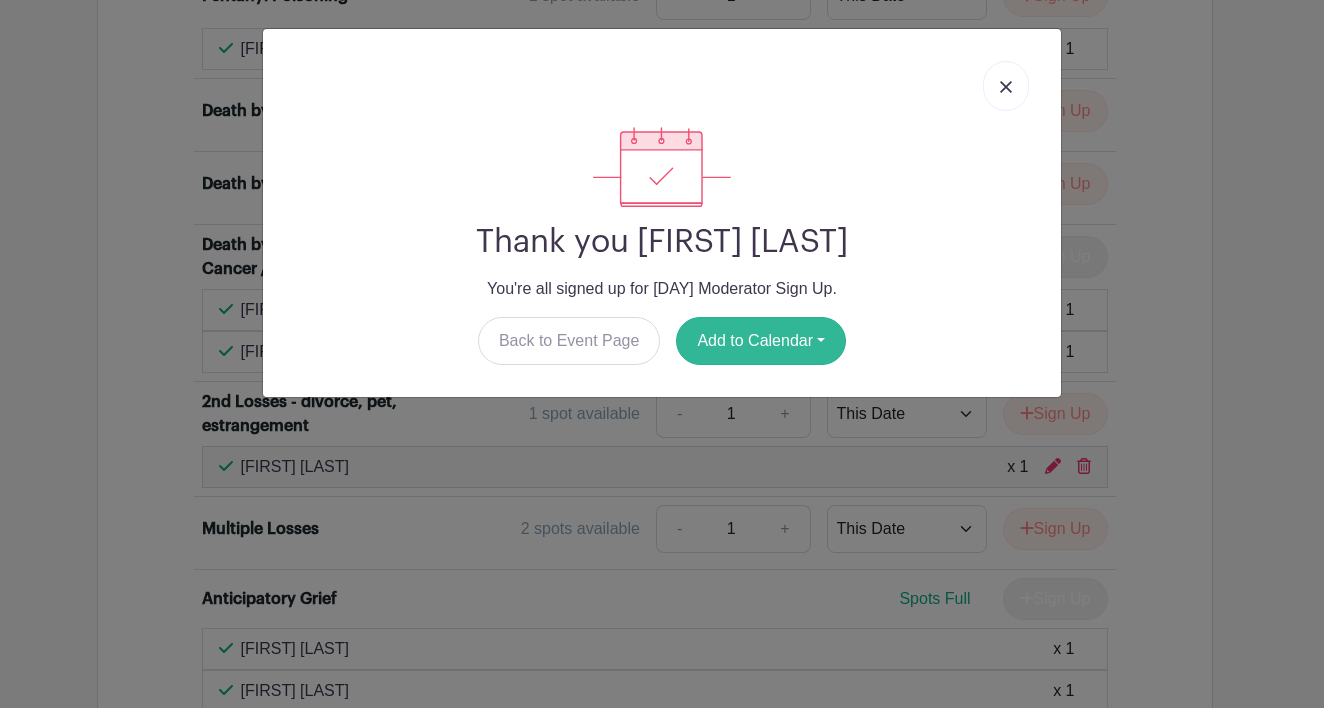 click on "Add to Calendar" at bounding box center (761, 341) 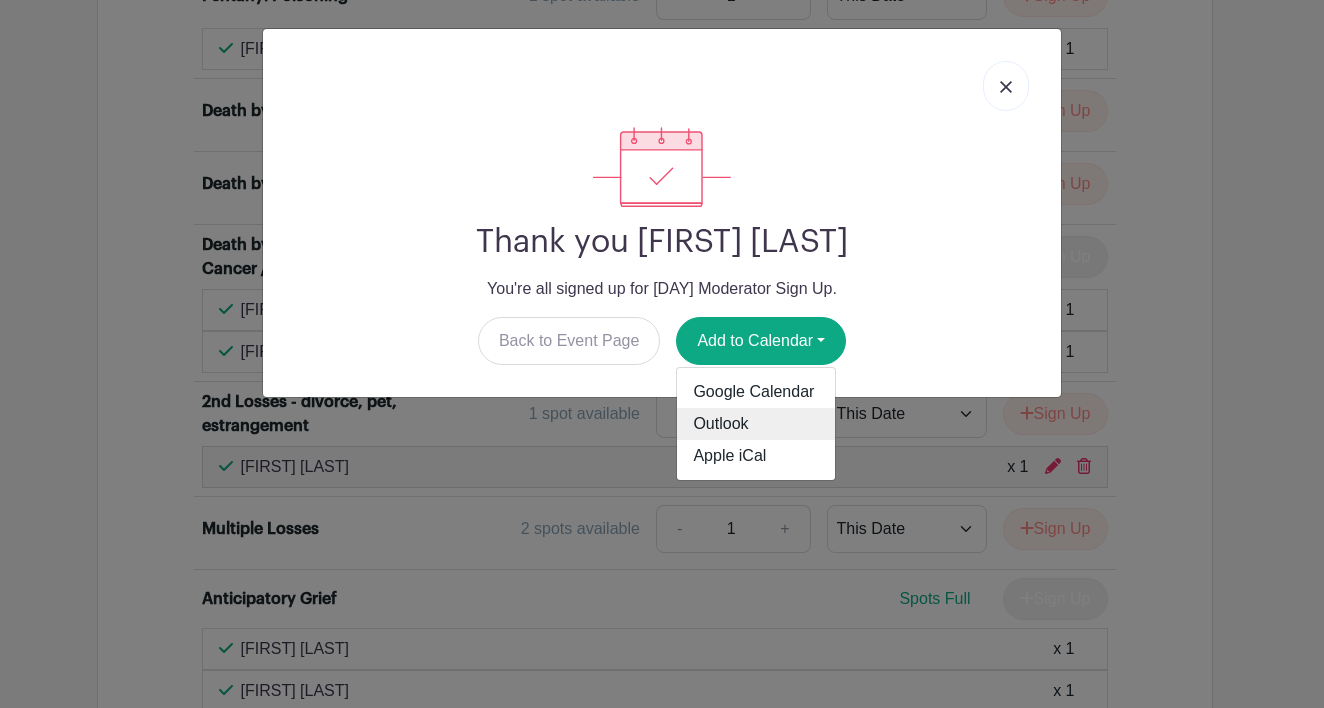 click on "Outlook" at bounding box center [756, 424] 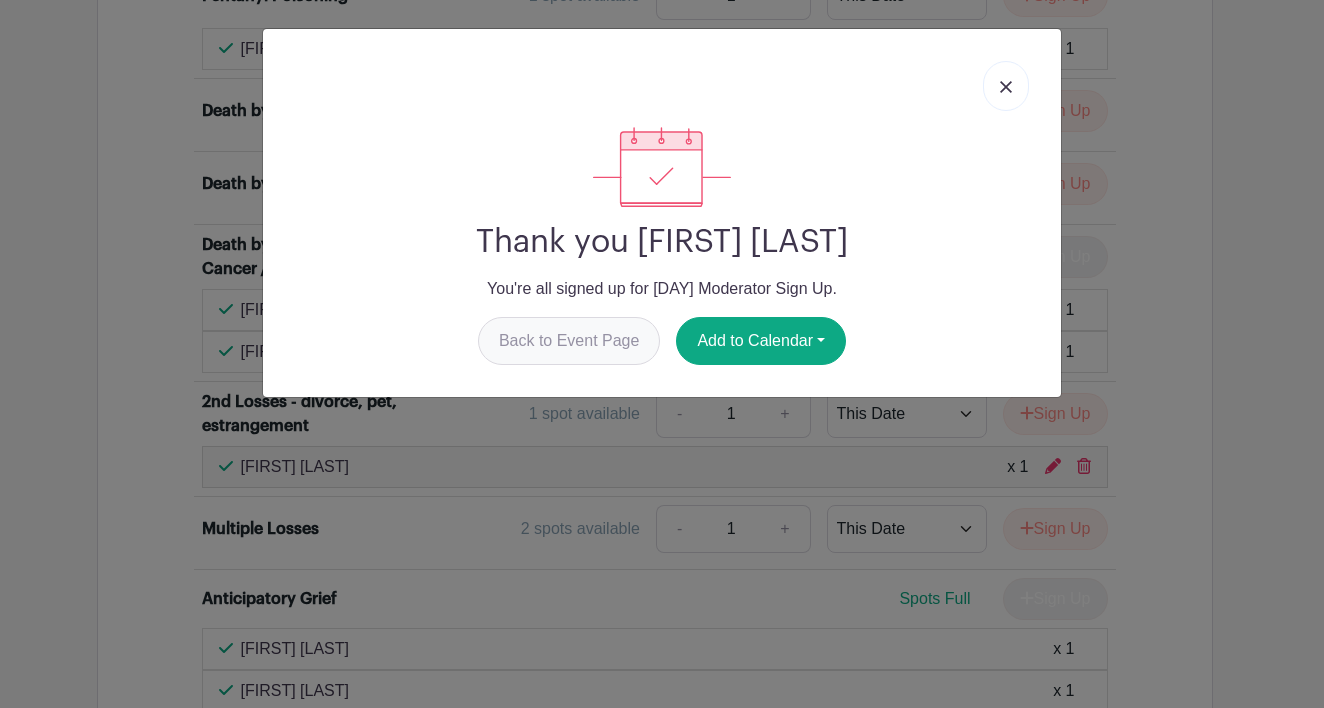 click on "Back to Event Page" at bounding box center (569, 341) 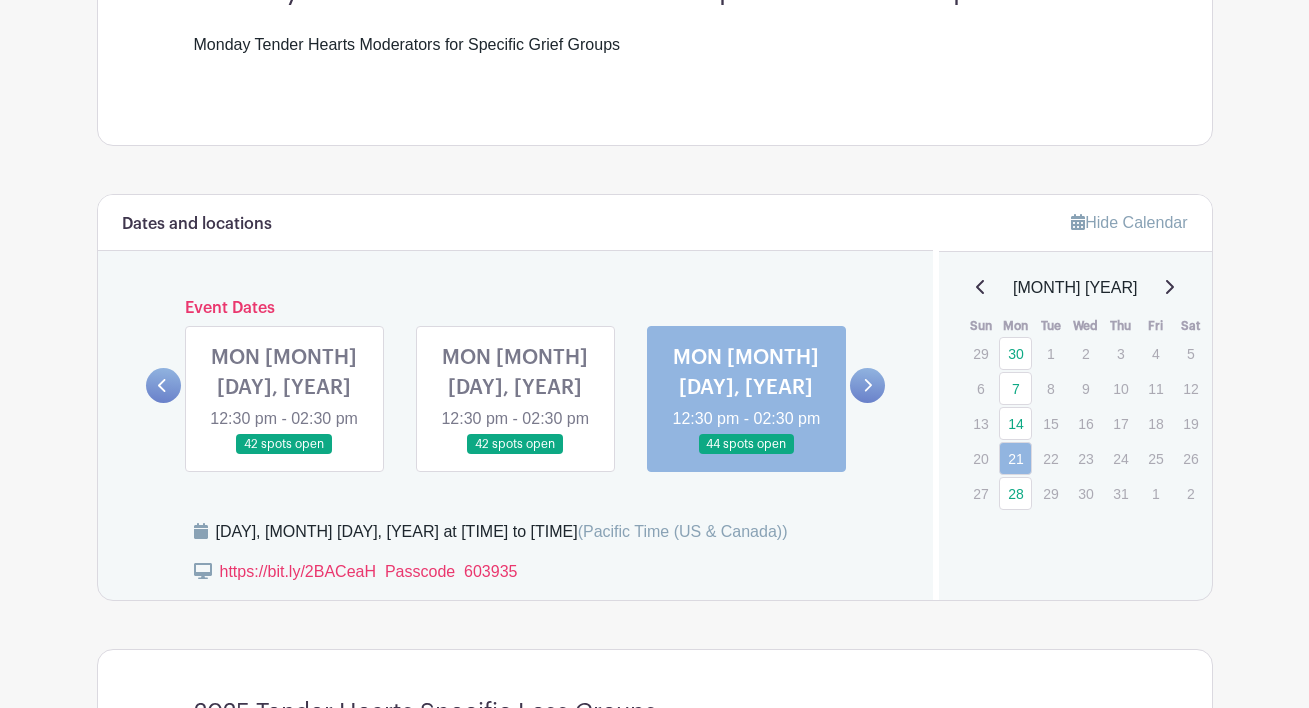scroll, scrollTop: 620, scrollLeft: 0, axis: vertical 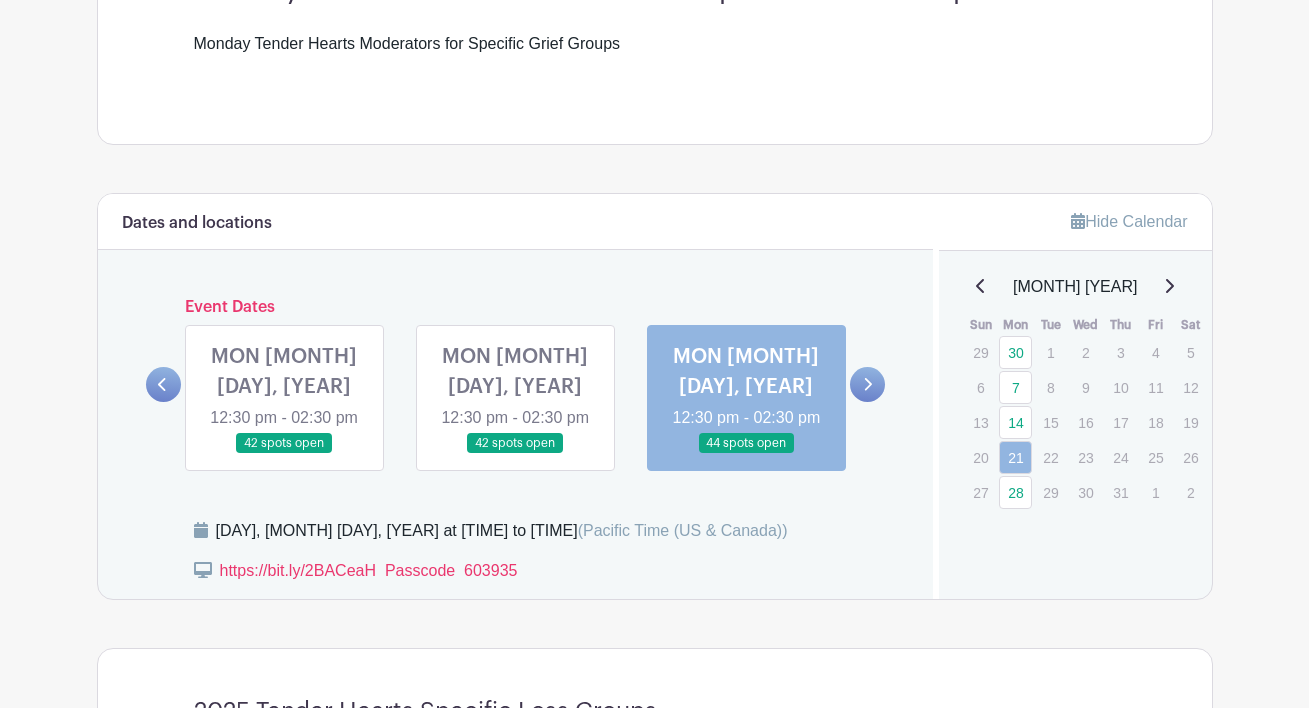 click at bounding box center [867, 384] 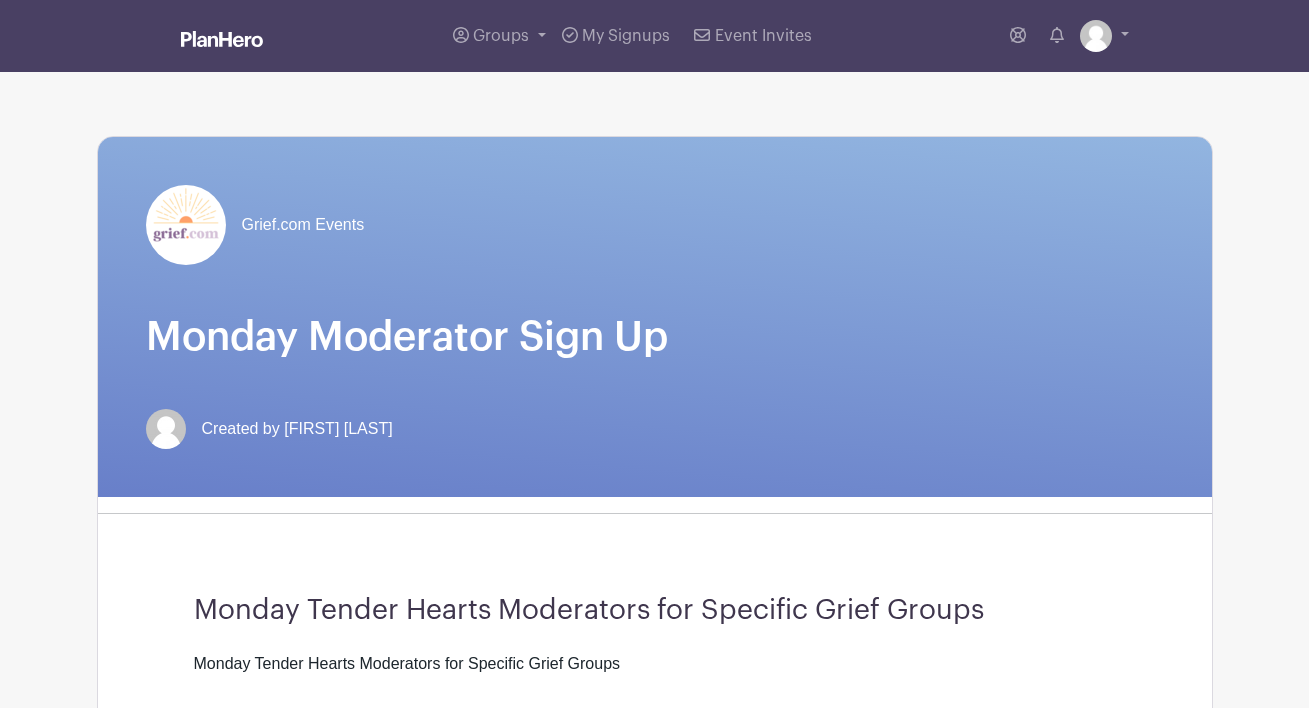 scroll, scrollTop: 0, scrollLeft: 0, axis: both 